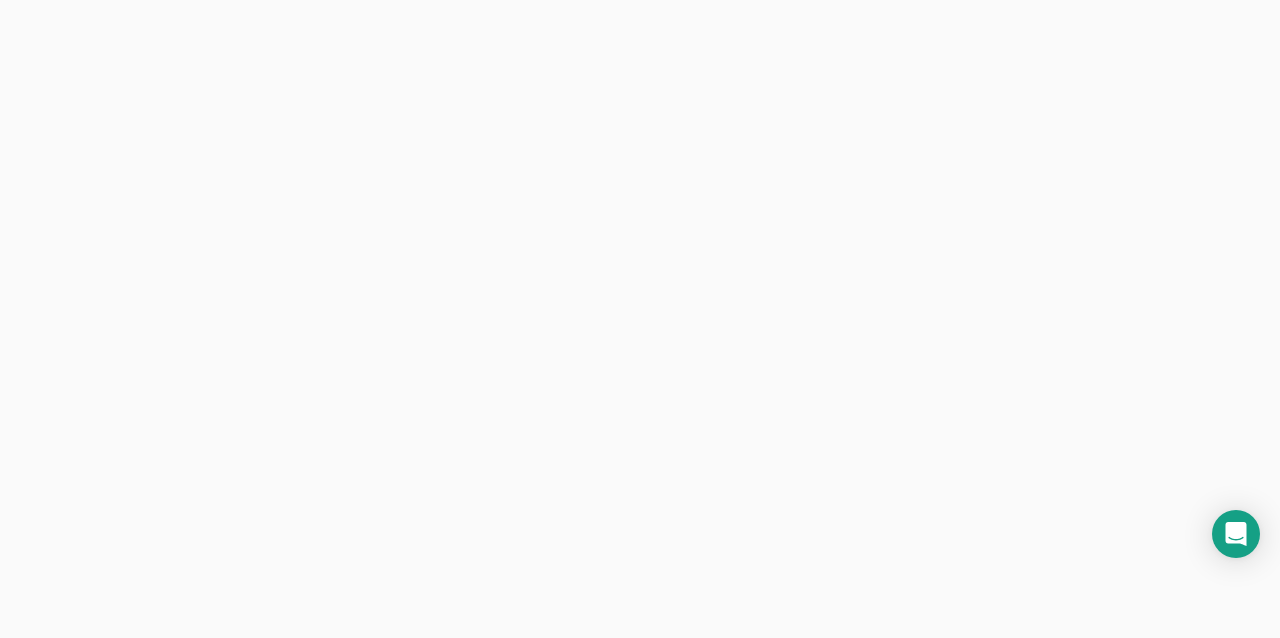 scroll, scrollTop: 0, scrollLeft: 0, axis: both 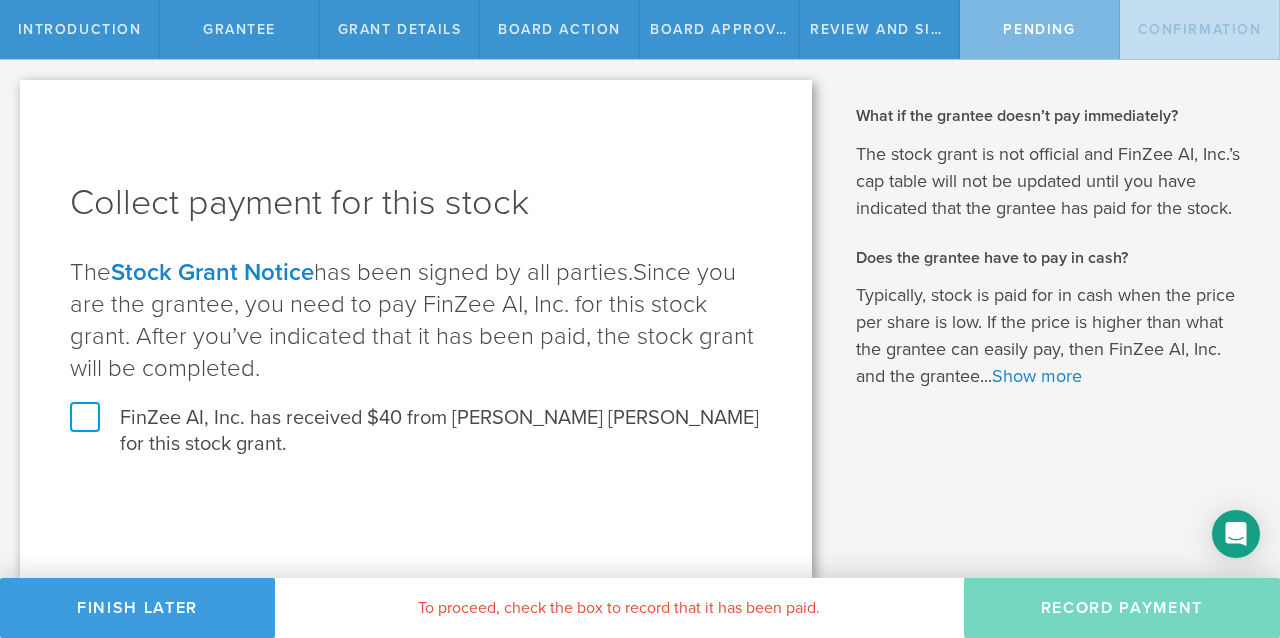 click on "FinZee AI, Inc. has received $40 from Michelle Sasha Soto for this stock grant." at bounding box center (416, 431) 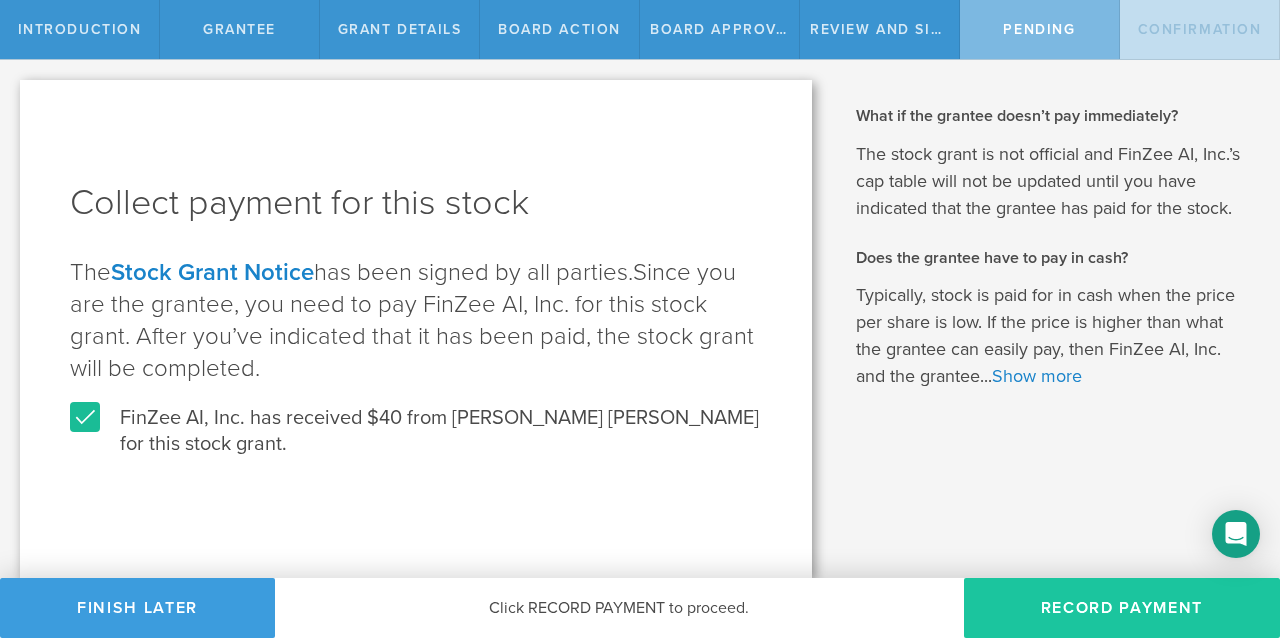 click on "Record Payment" at bounding box center (1122, 608) 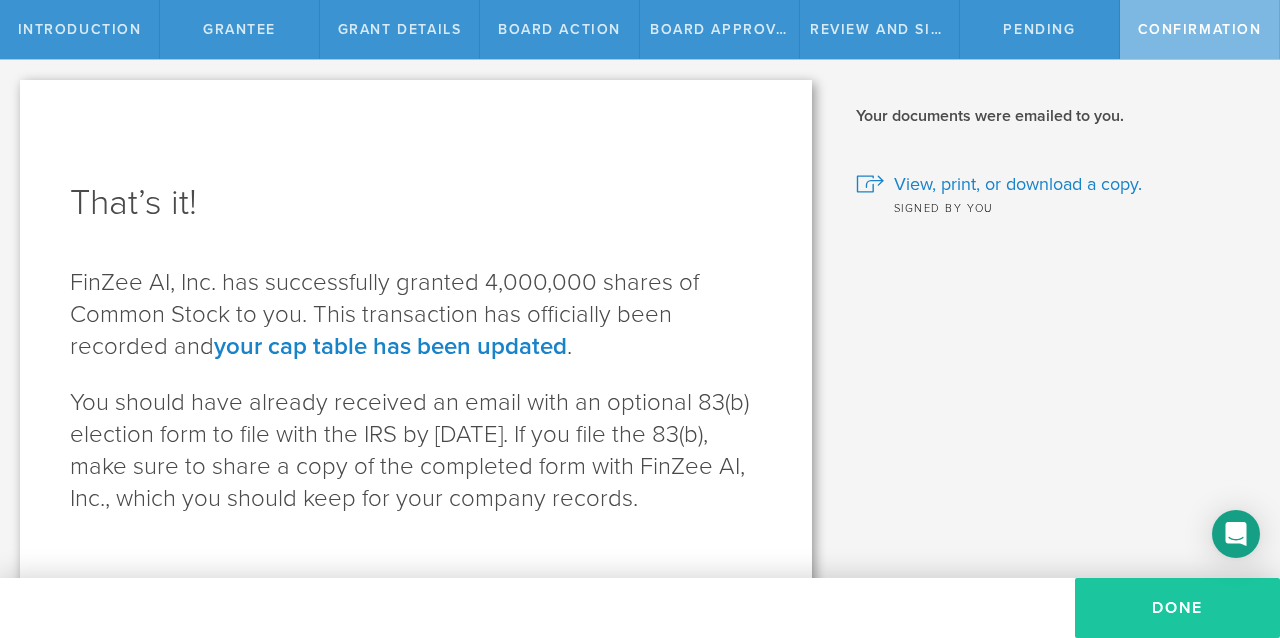 click on "Done" at bounding box center (1177, 608) 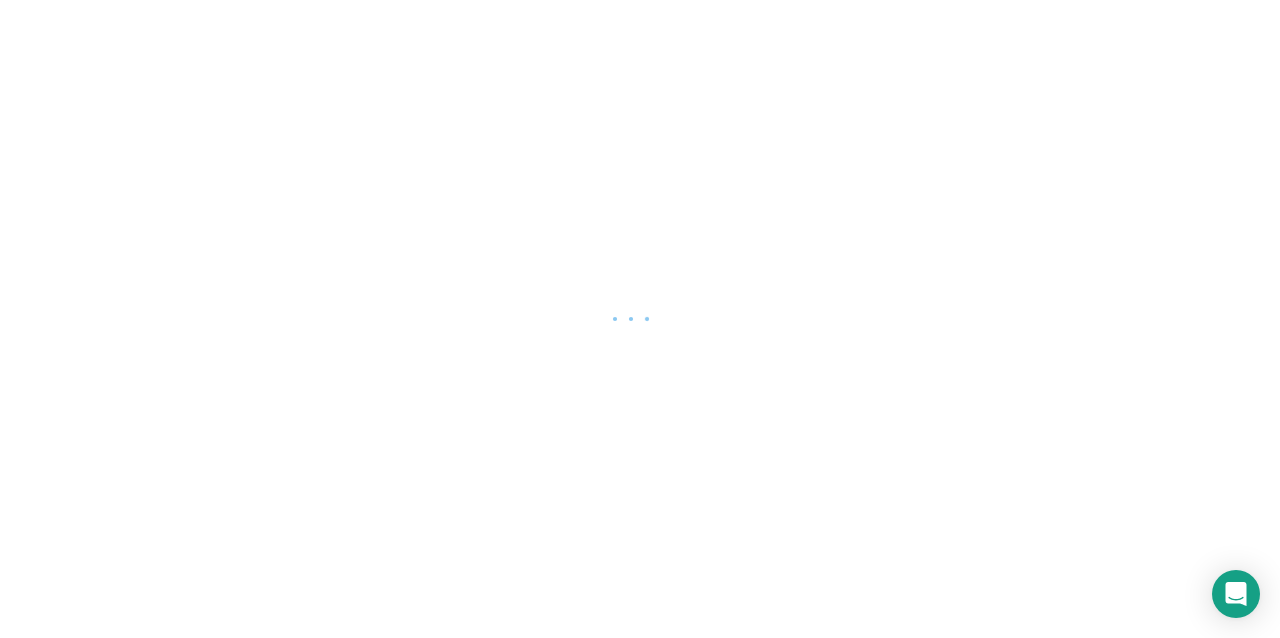 scroll, scrollTop: 0, scrollLeft: 0, axis: both 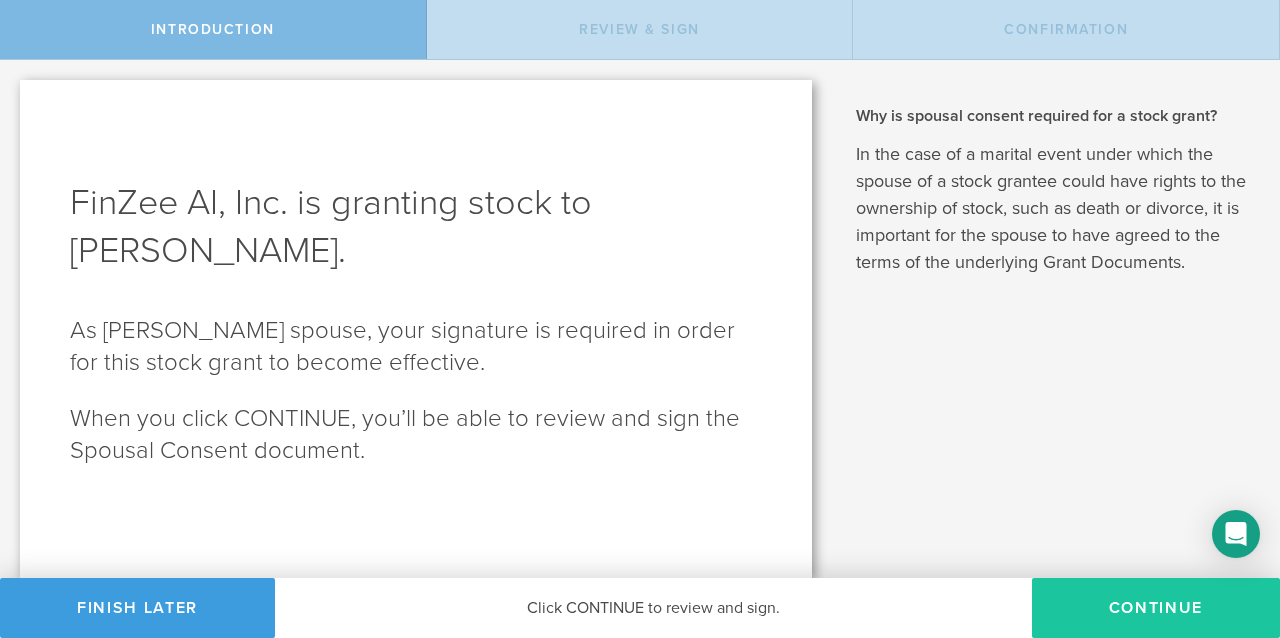 click on "CONTINUE" at bounding box center (1156, 608) 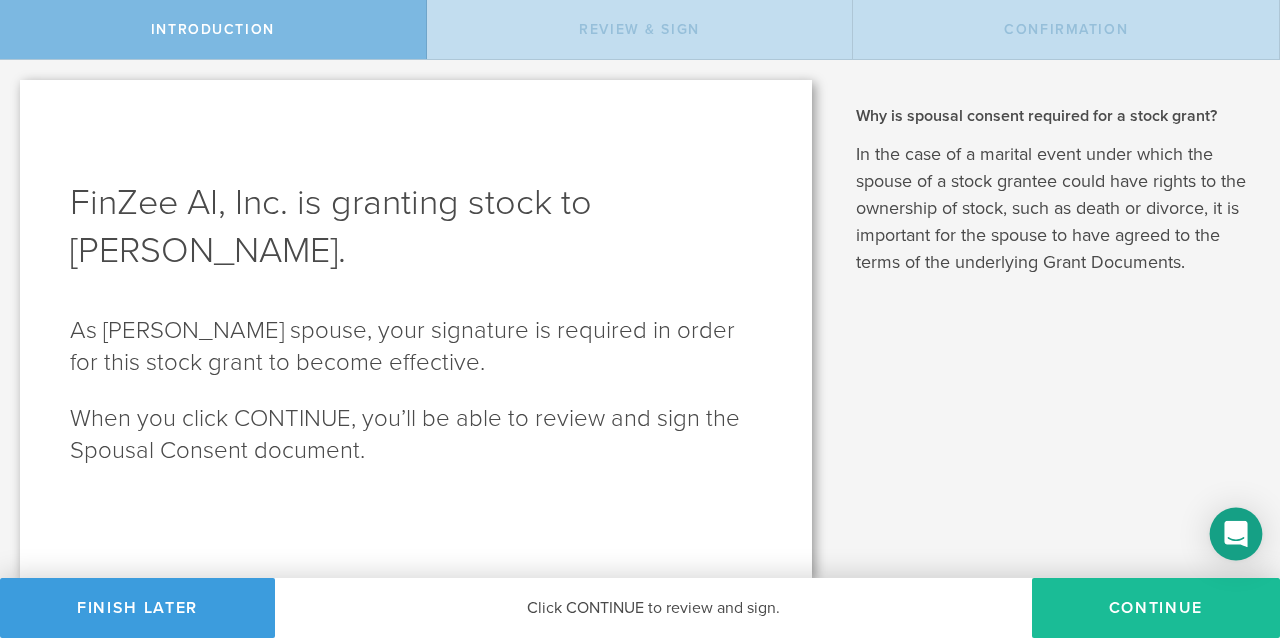 click at bounding box center (1236, 534) 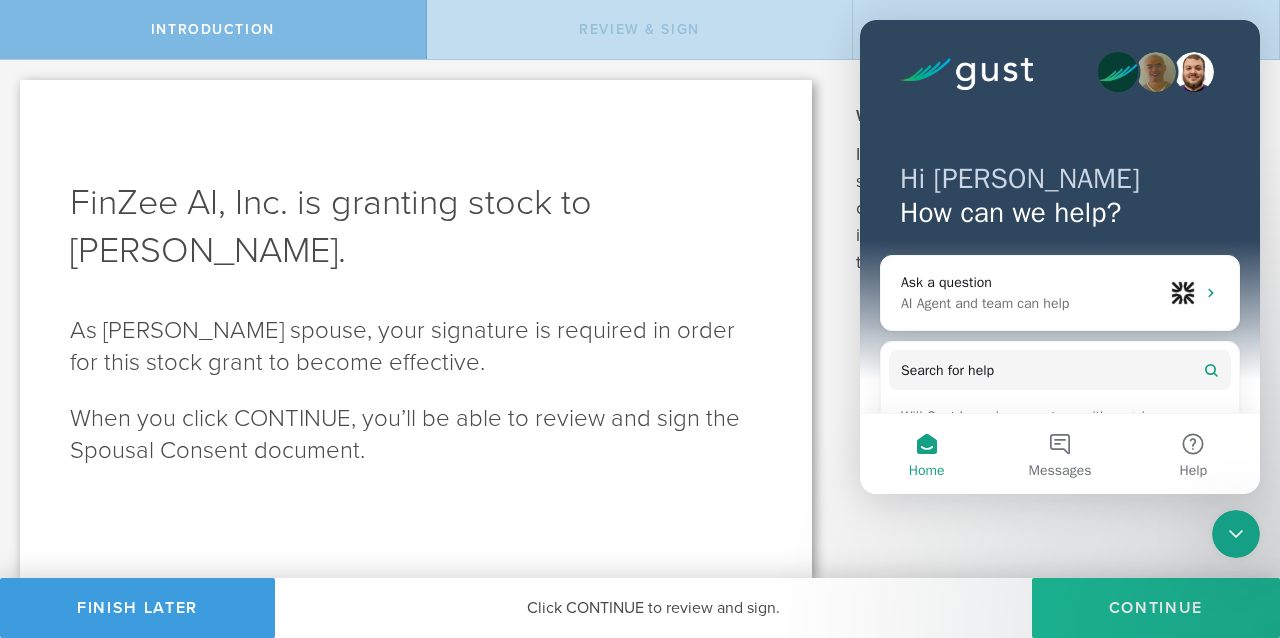 scroll, scrollTop: 0, scrollLeft: 0, axis: both 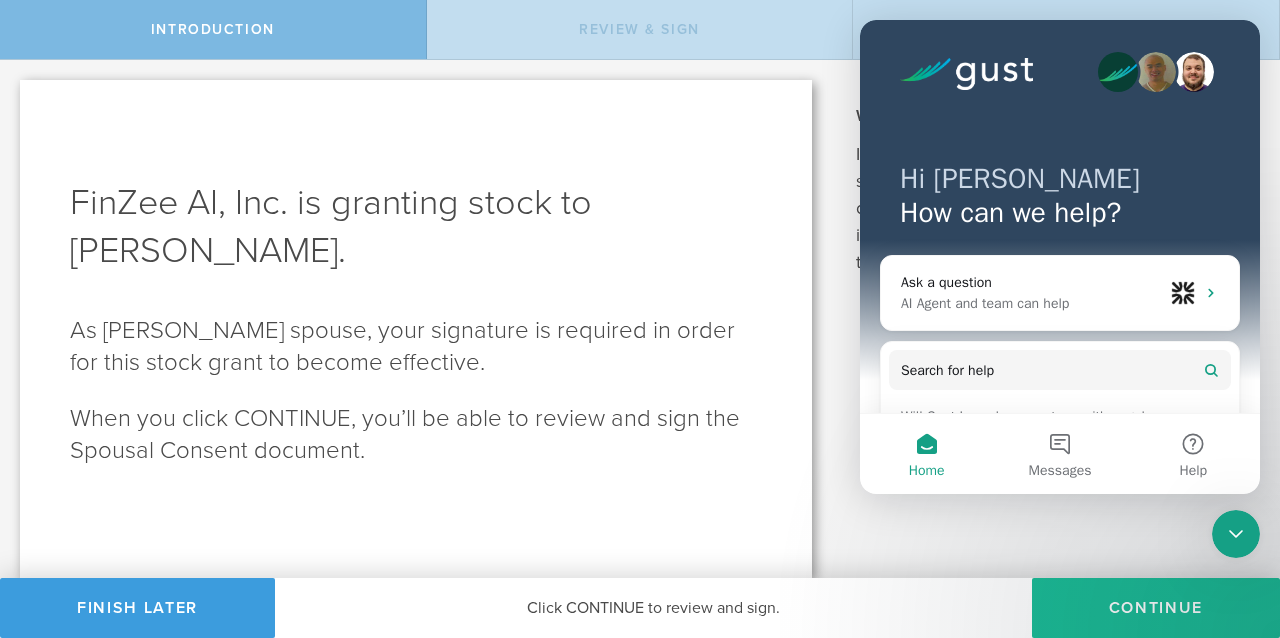 click on "Why is spousal consent required for a stock grant? In the case of a marital event under which the spouse of a stock grantee could have rights to the ownership of stock, such as death or divorce, it is
important for the spouse to have agreed to the terms of the underlying Grant Documents. Review this document. When you're ready, sign your approval in the next step. View, print, or download Spousal Consent Awaiting signature View, print, or download Stock Grant Notice. Signed by your spouse View, print, or download Spousal Consent. Signed by you View, print, or download Stock Grant Notice. Signed by your spouse" at bounding box center [1056, 319] 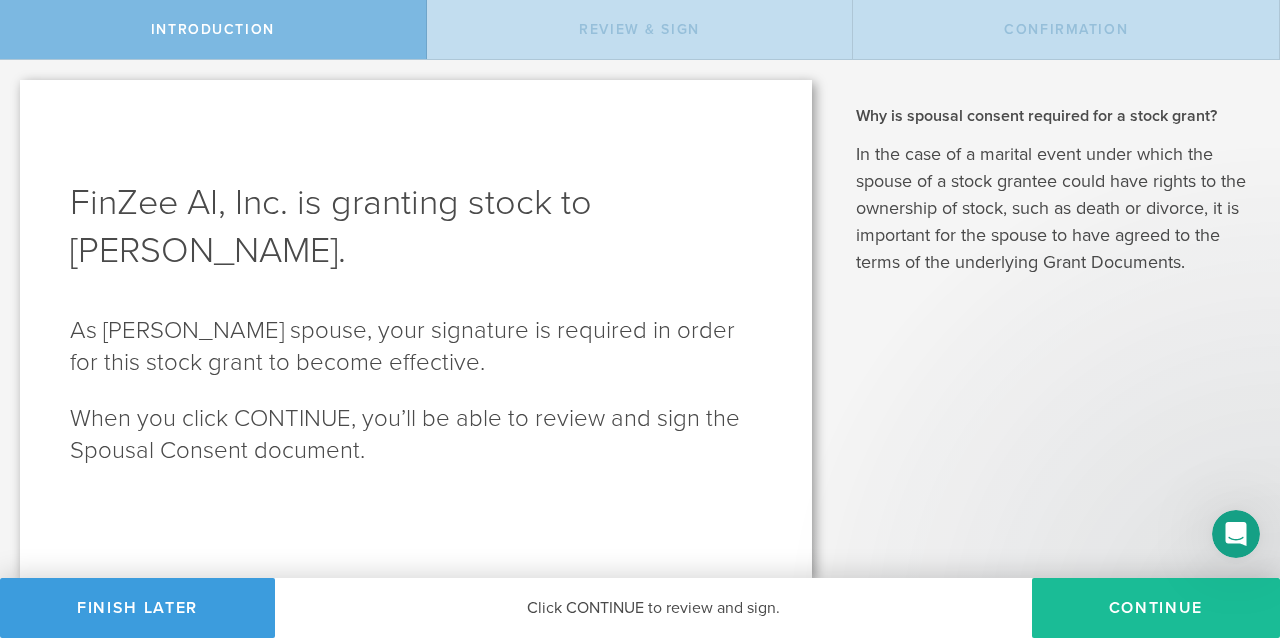 scroll, scrollTop: 0, scrollLeft: 0, axis: both 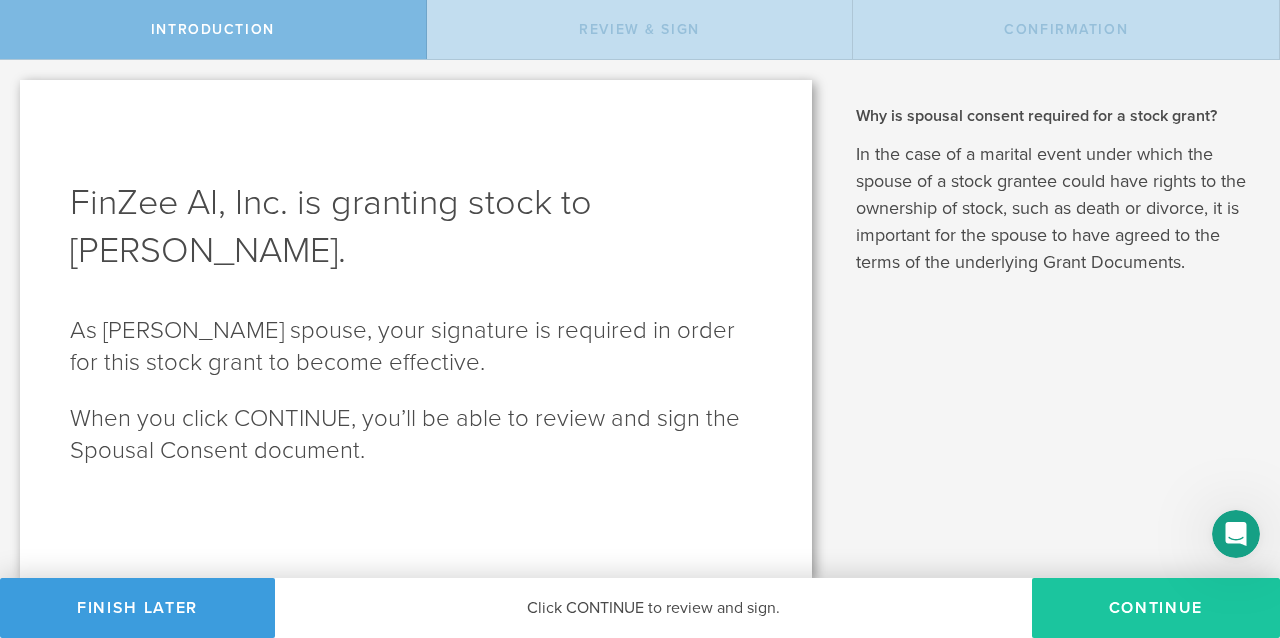 click on "CONTINUE" at bounding box center (1156, 608) 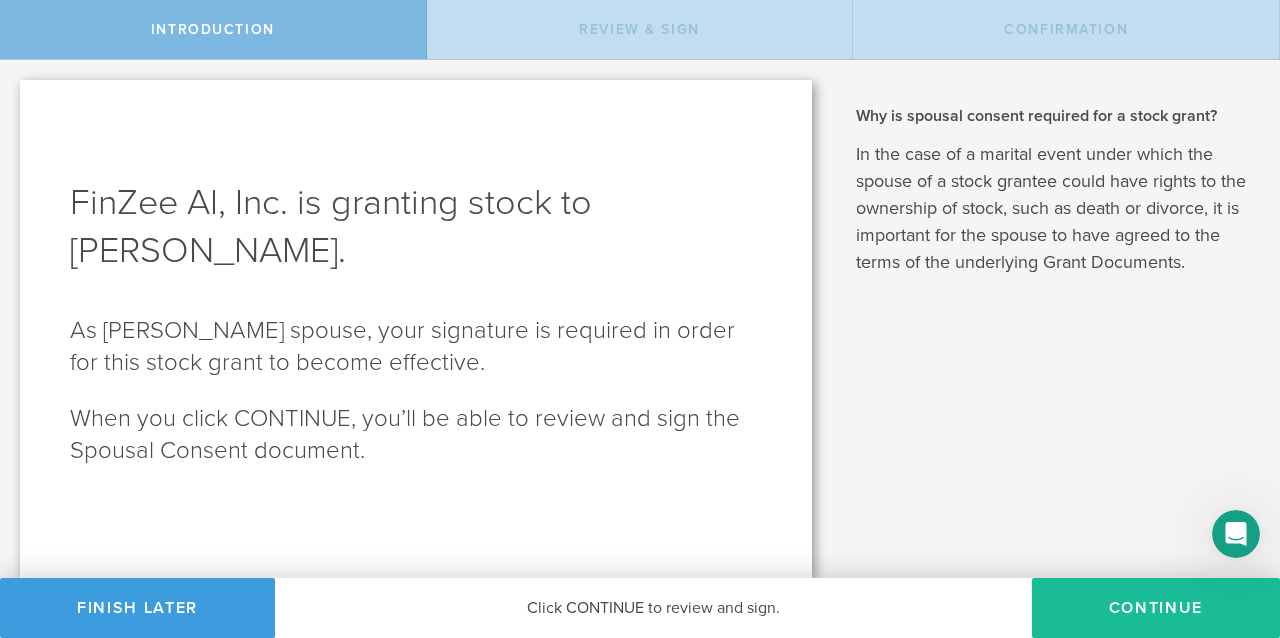 click on "Introduction" at bounding box center [213, 29] 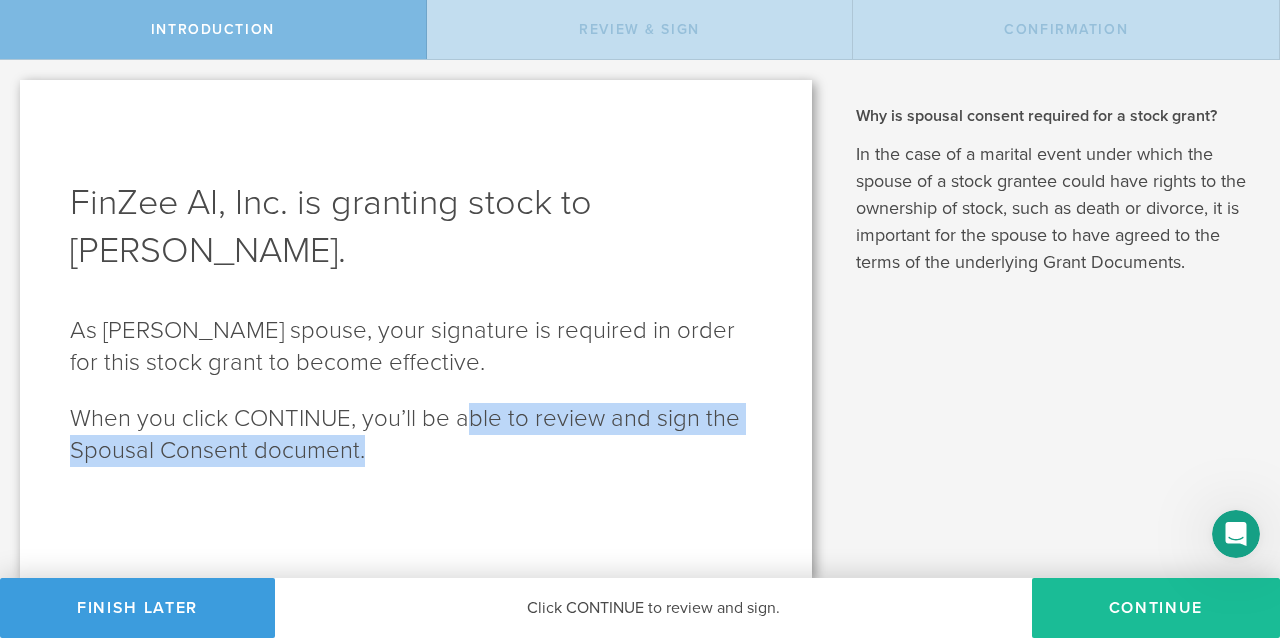 drag, startPoint x: 463, startPoint y: 405, endPoint x: 496, endPoint y: 569, distance: 167.28719 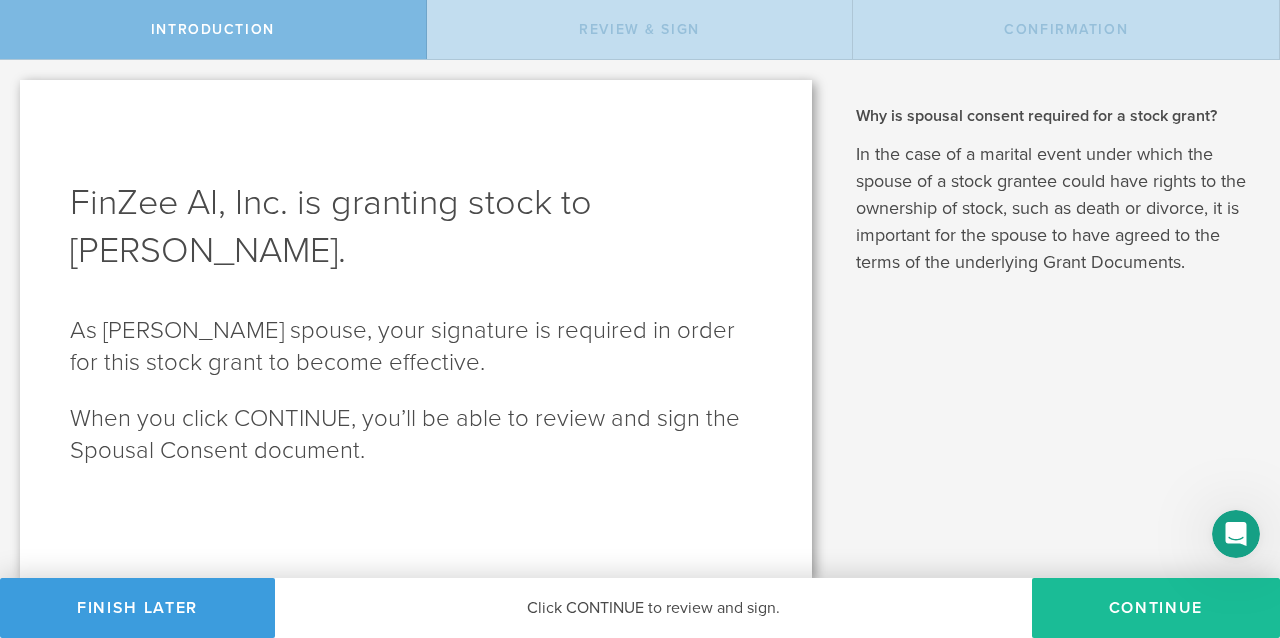 click on "FinZee AI, Inc. is granting stock to Erskin Melvin. As Erskin Melvin’s spouse, your signature is required in order for this stock grant to become effective. When you click CONTINUE, you’ll be able to review and sign the Spousal Consent document." at bounding box center [416, 329] 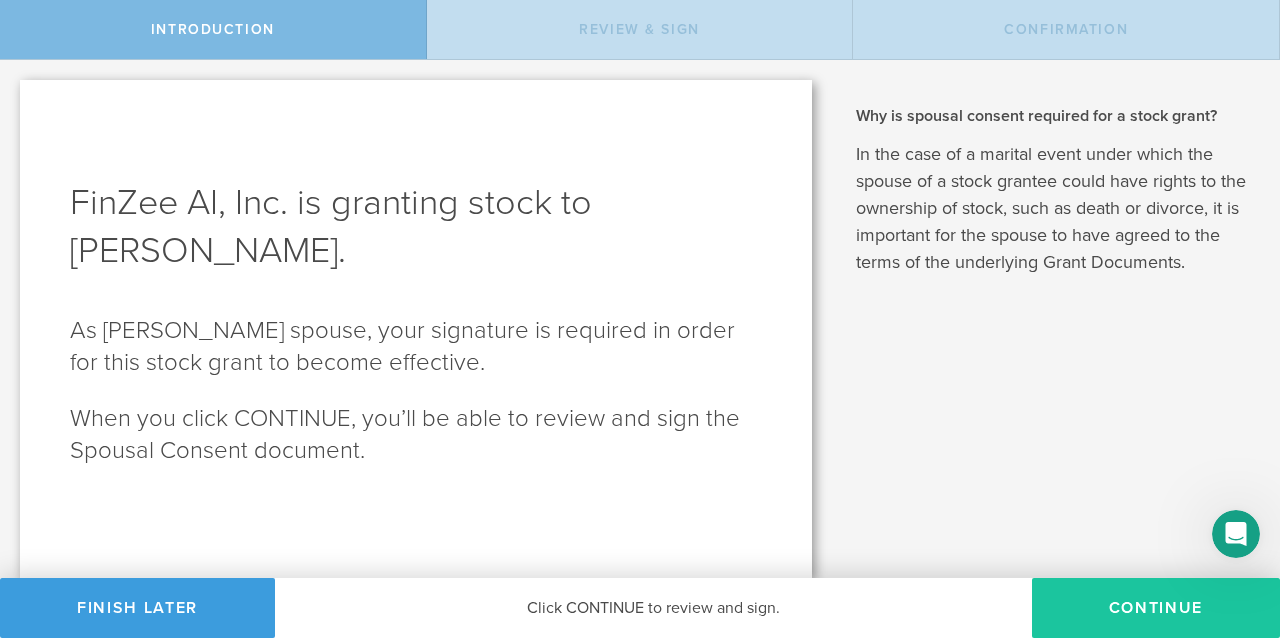 click on "CONTINUE" at bounding box center (1156, 608) 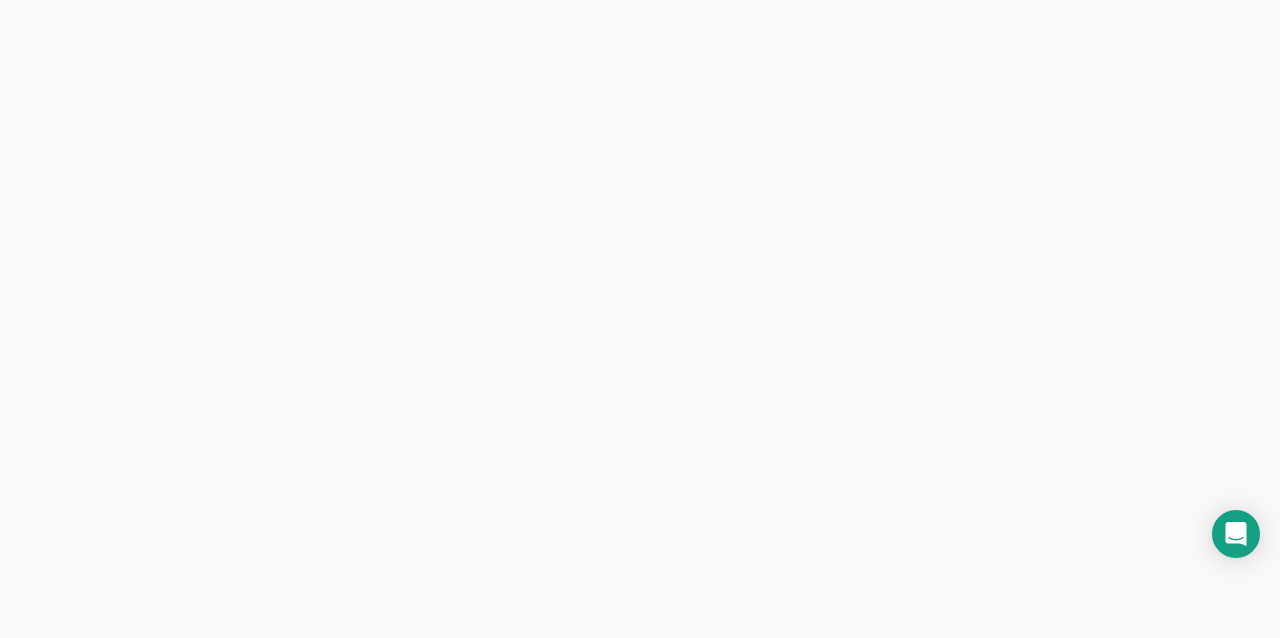 scroll, scrollTop: 0, scrollLeft: 0, axis: both 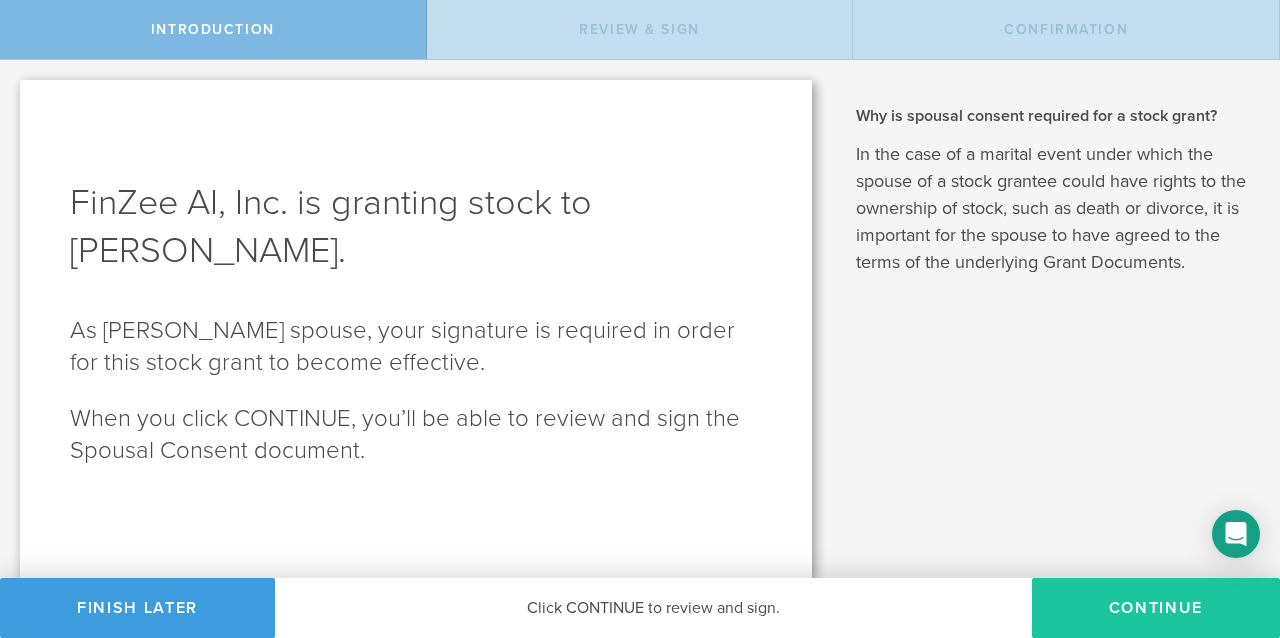 click on "CONTINUE" at bounding box center [1156, 608] 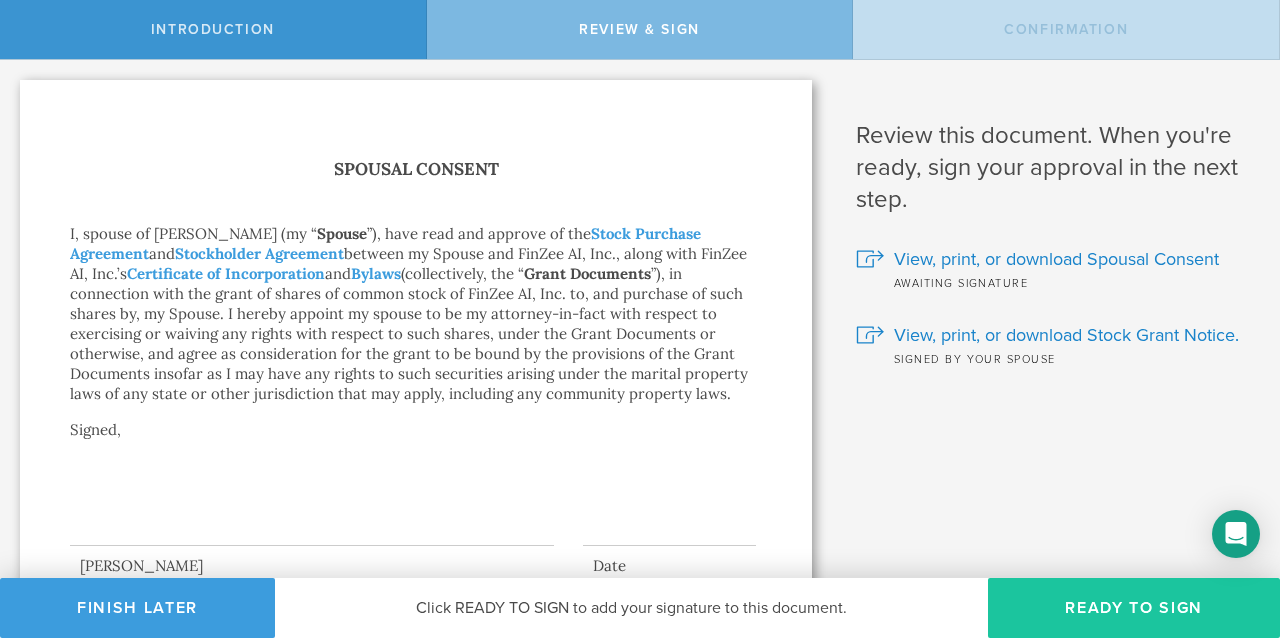 click on "Ready to Sign" at bounding box center [1134, 608] 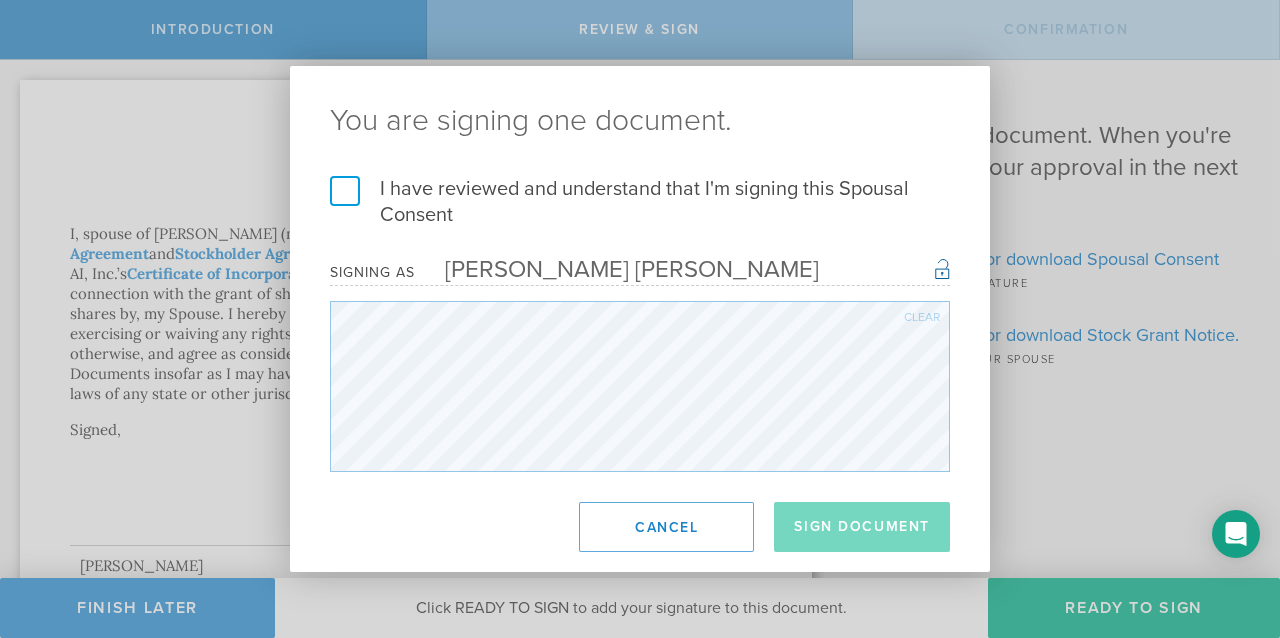 click on "I have reviewed and understand that I'm signing this Spousal Consent" at bounding box center (640, 202) 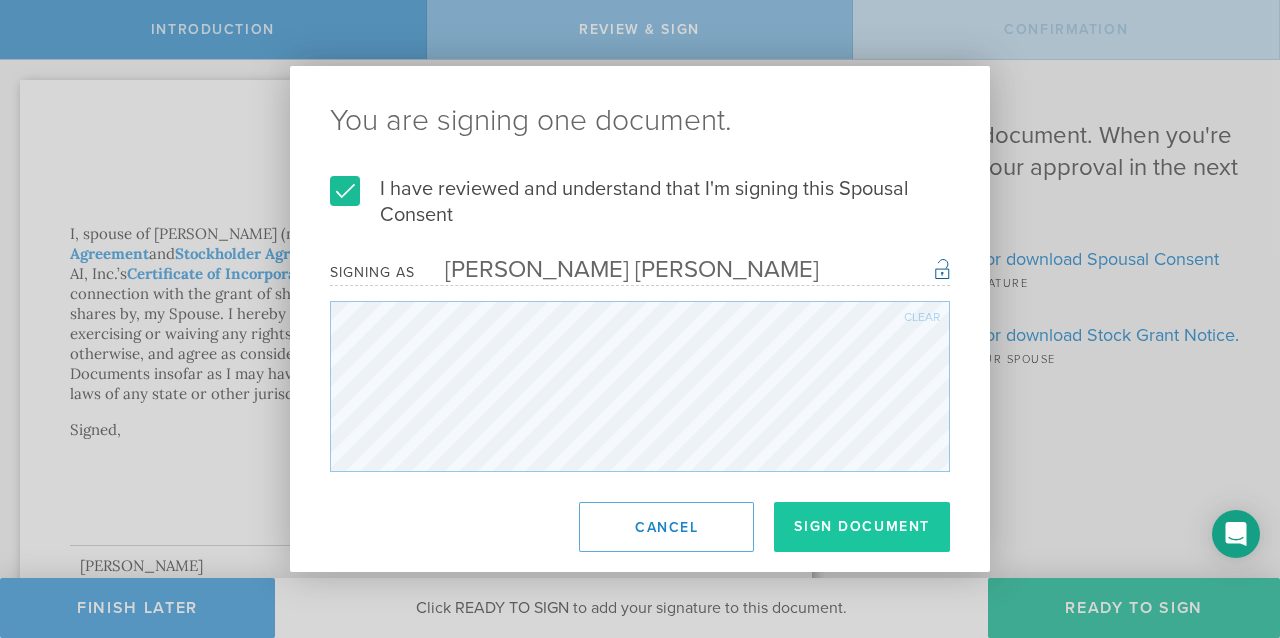 click on "Sign Document" at bounding box center (862, 527) 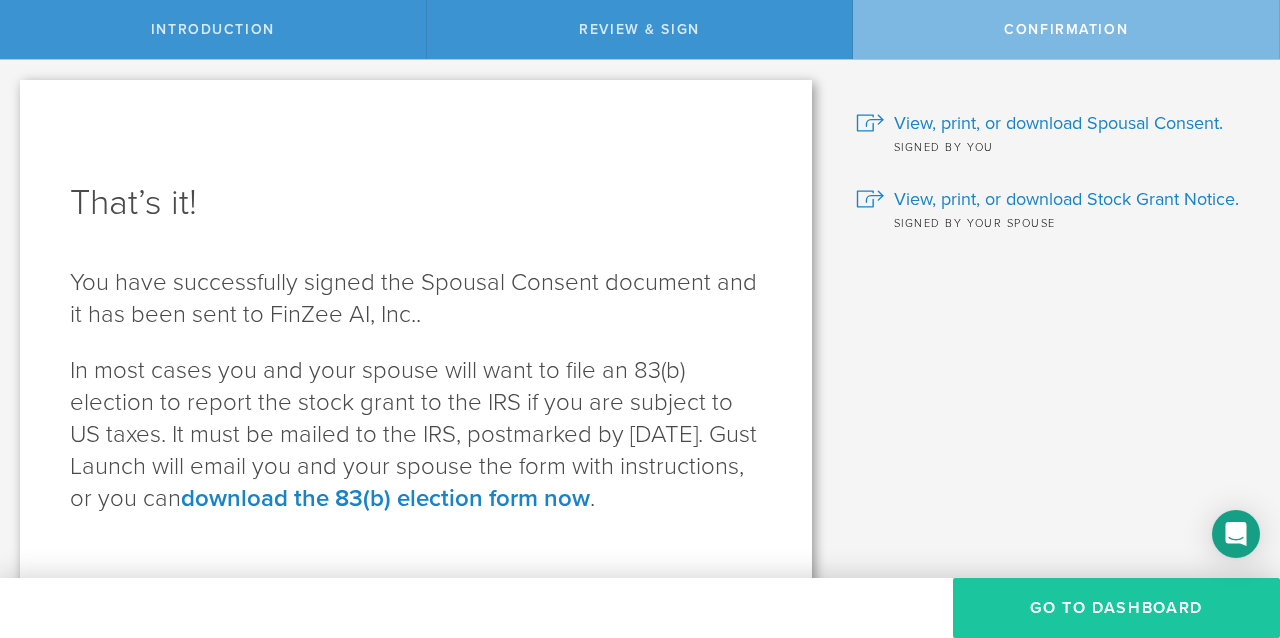 click on "Go to Dashboard" at bounding box center (1116, 608) 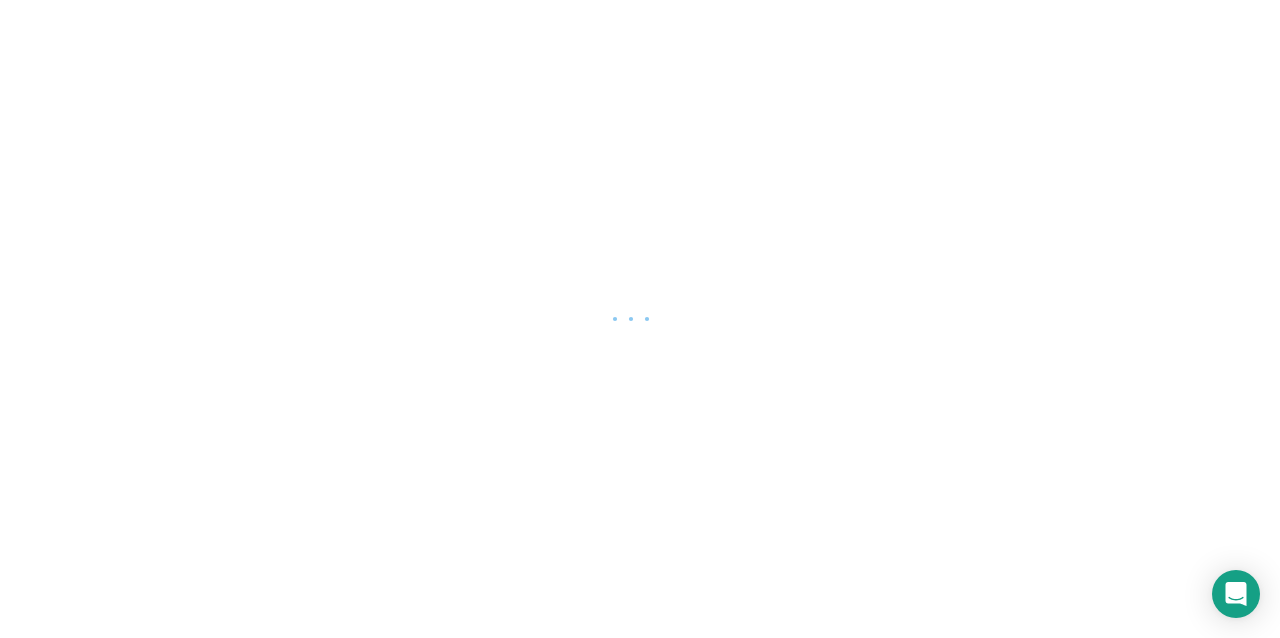 scroll, scrollTop: 0, scrollLeft: 0, axis: both 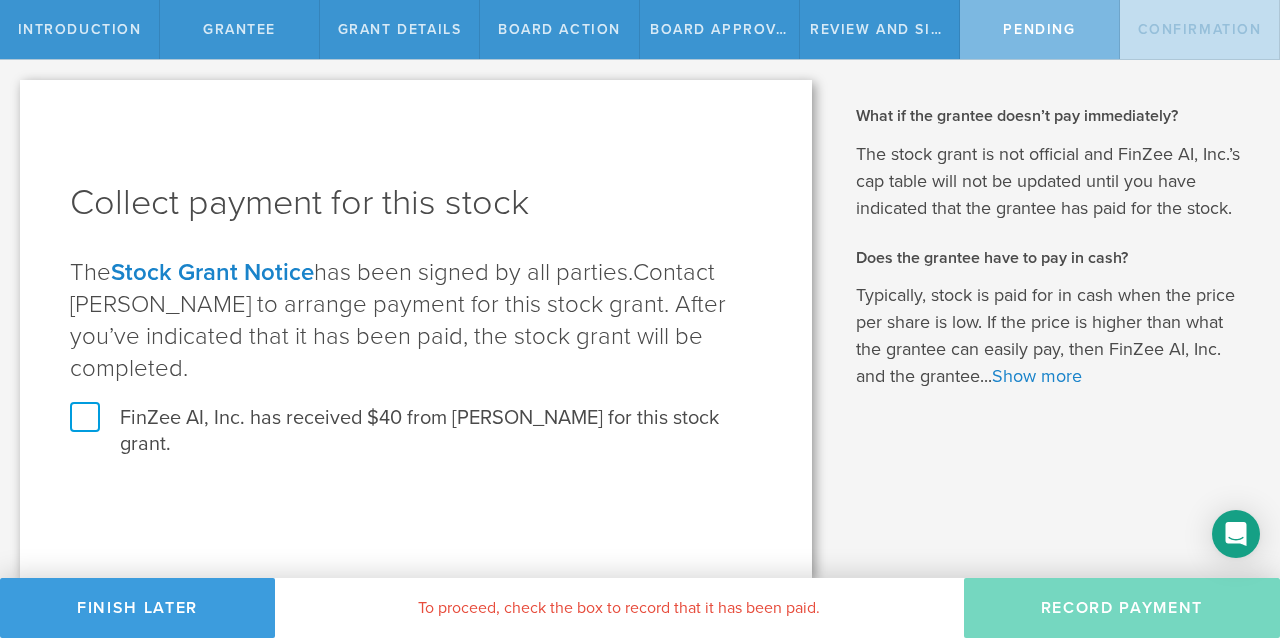 click on "FinZee AI, Inc. has received $40 from Erskin Melvin for this stock grant." at bounding box center (416, 431) 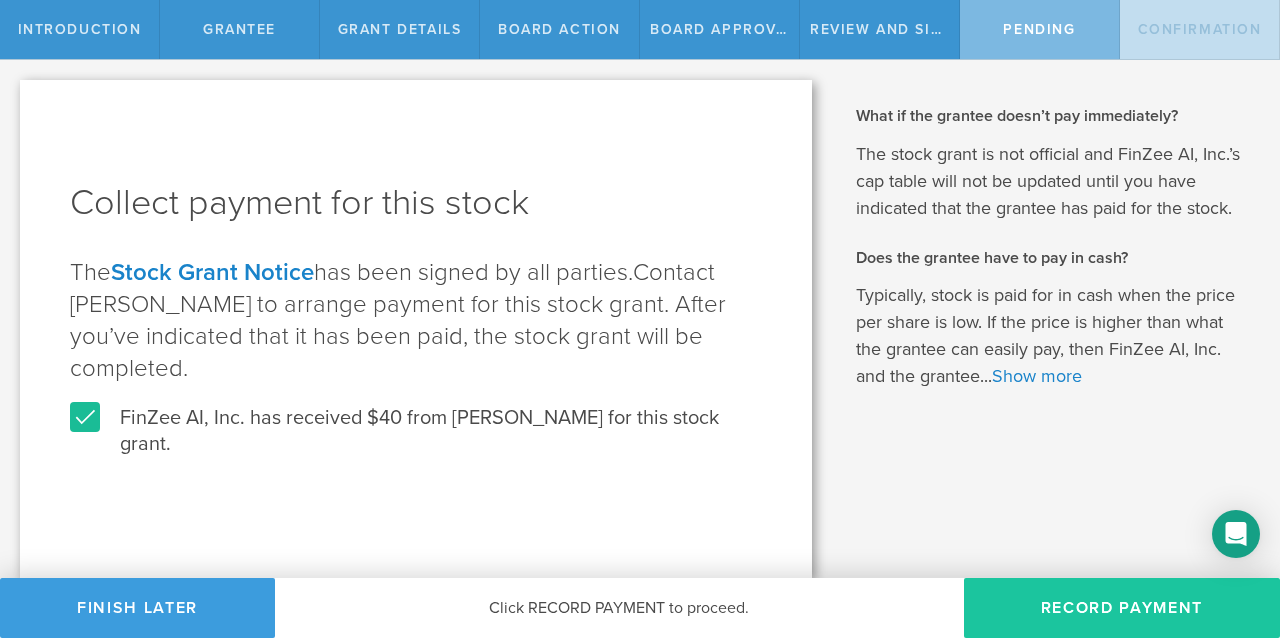 click on "Record Payment" at bounding box center (1122, 608) 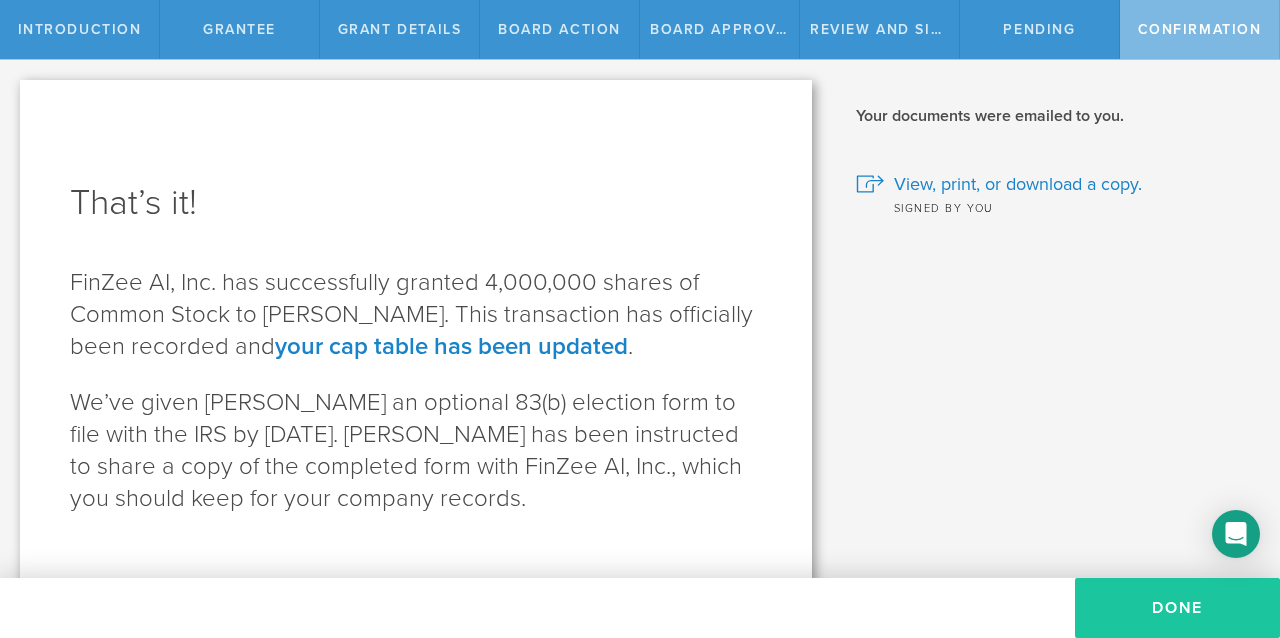 click on "Done" at bounding box center (1177, 608) 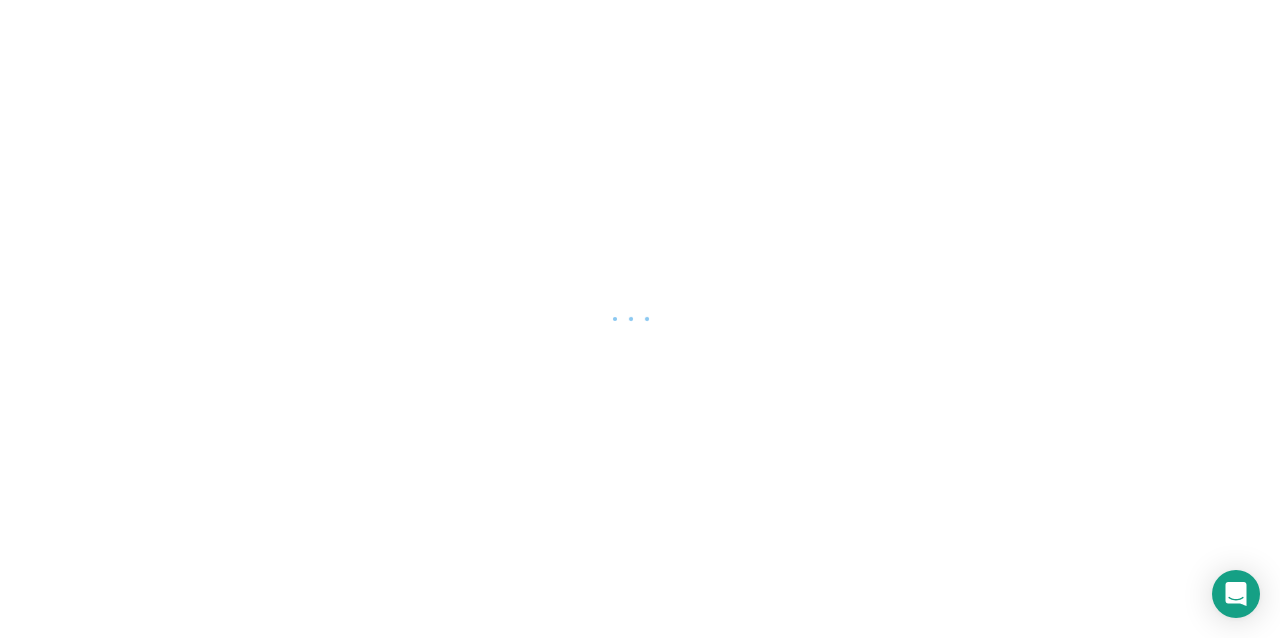 scroll, scrollTop: 0, scrollLeft: 0, axis: both 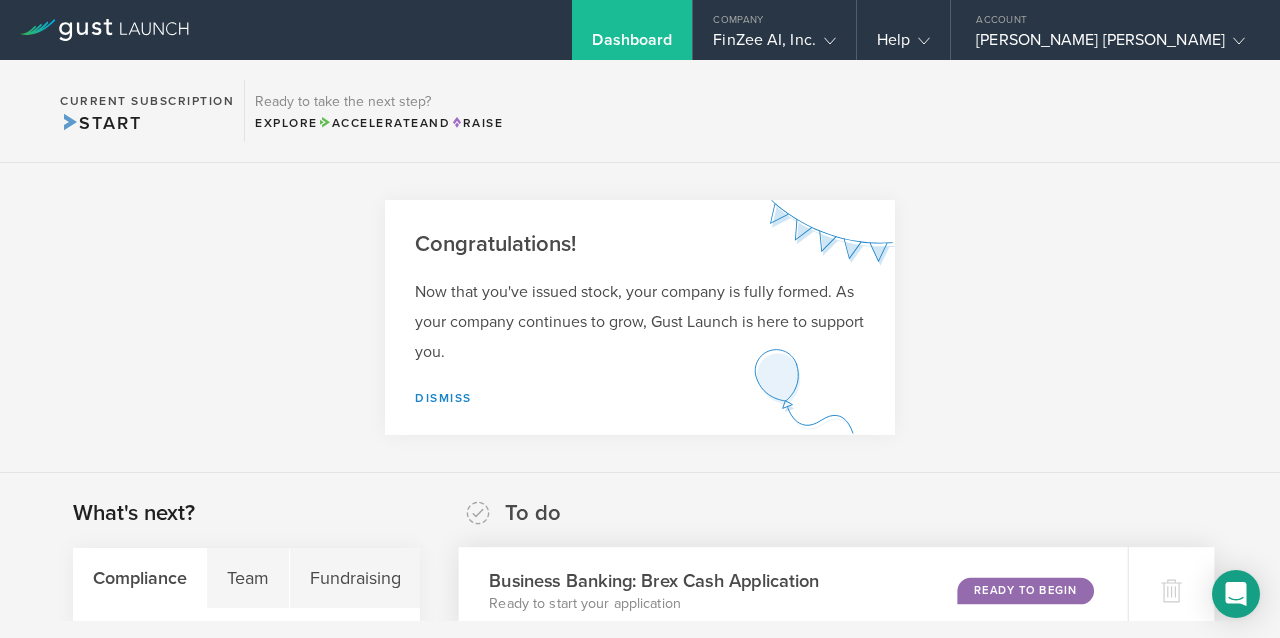 click on "Ready to Begin" at bounding box center (1025, 590) 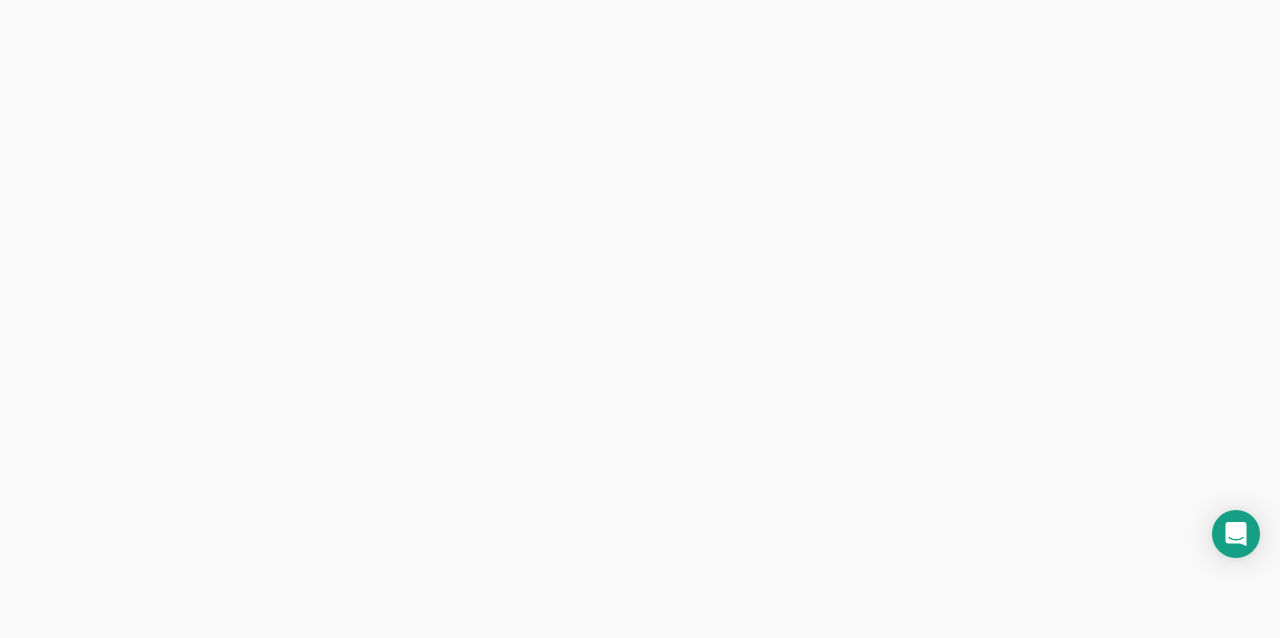 scroll, scrollTop: 0, scrollLeft: 0, axis: both 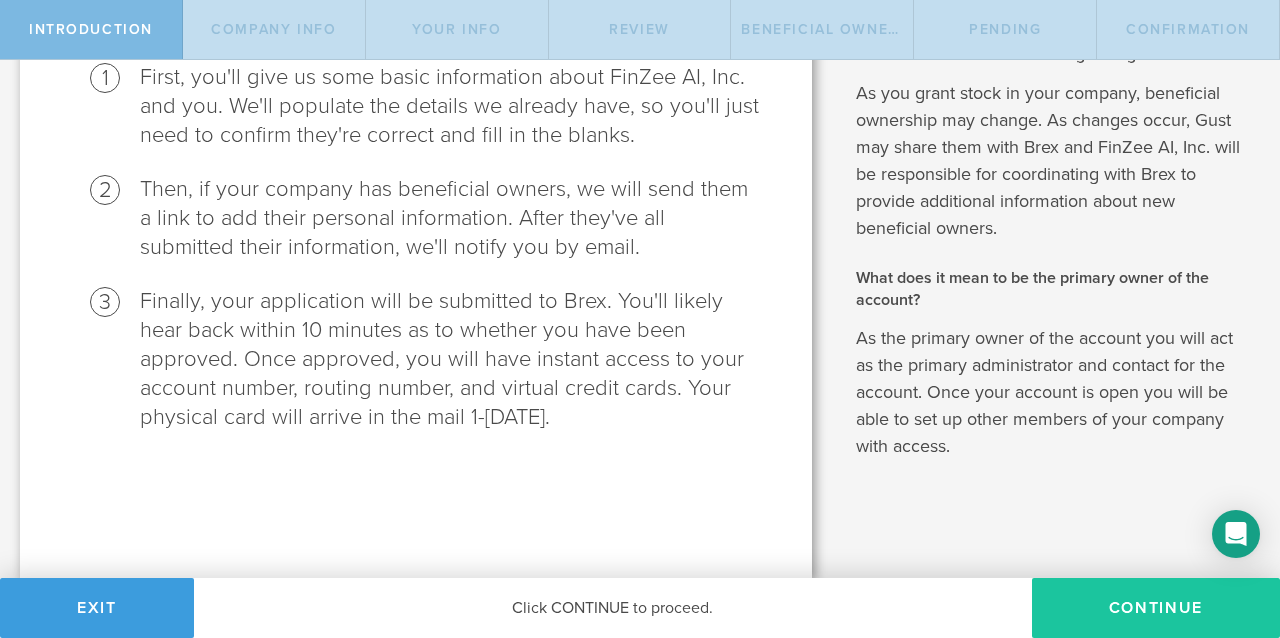 click on "Continue" at bounding box center (1156, 608) 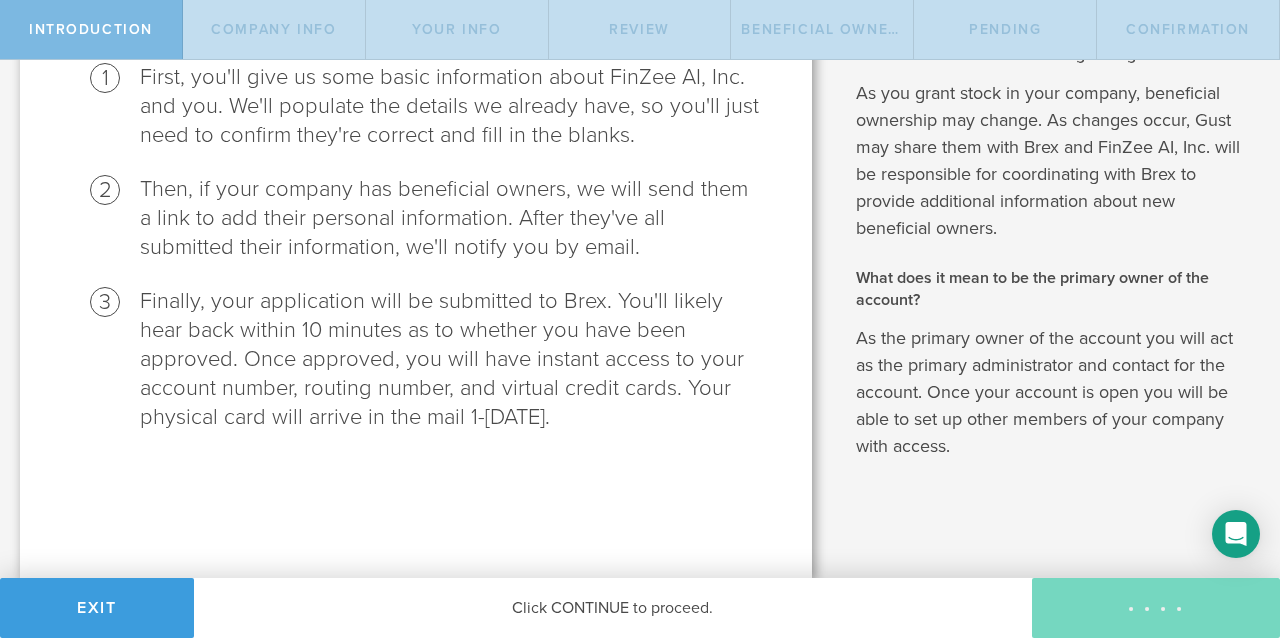 select on "string:C_CORP" 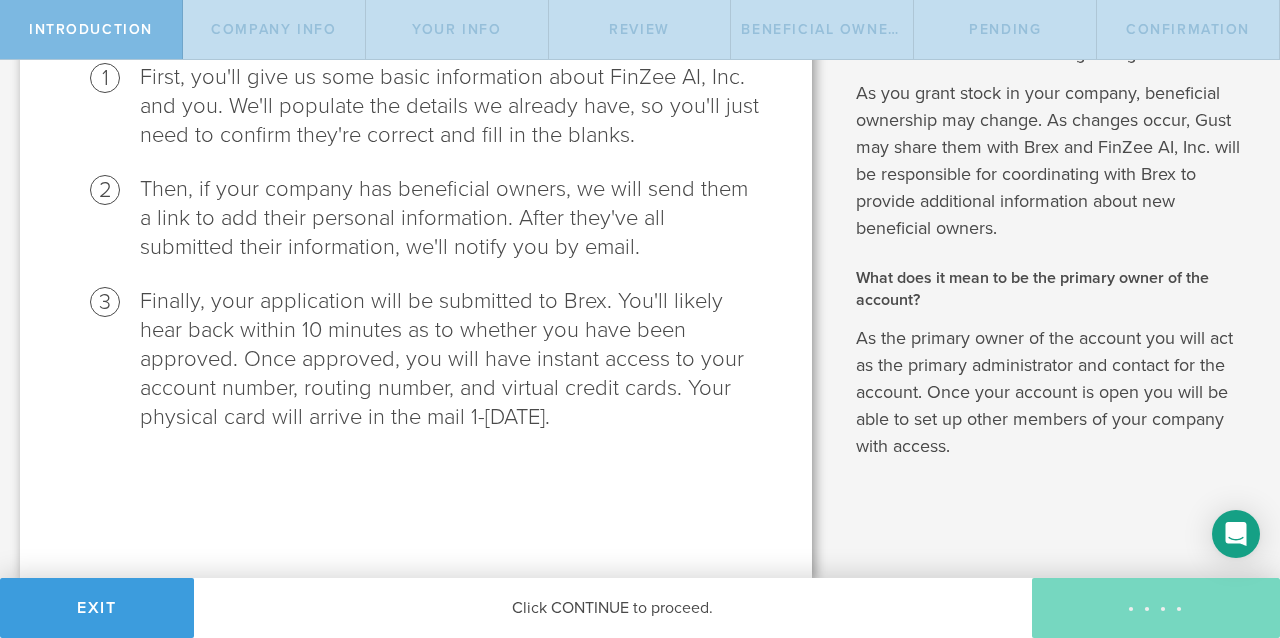 type on "AI-powered financial coaching and budgeting." 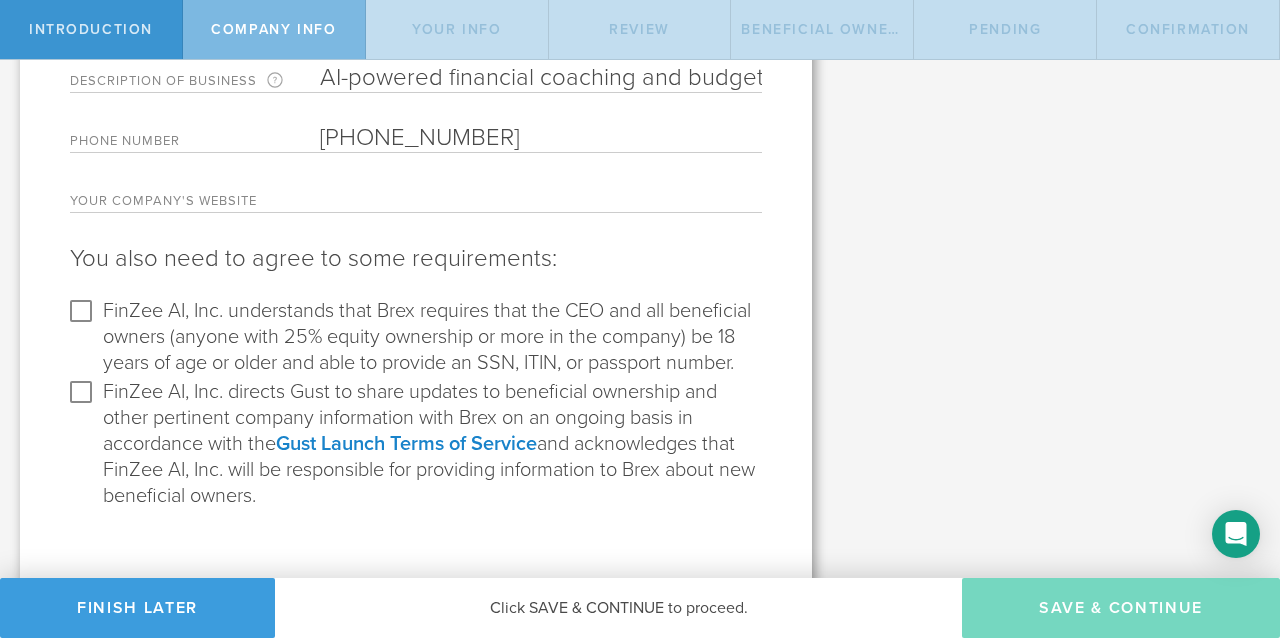 scroll, scrollTop: 409, scrollLeft: 0, axis: vertical 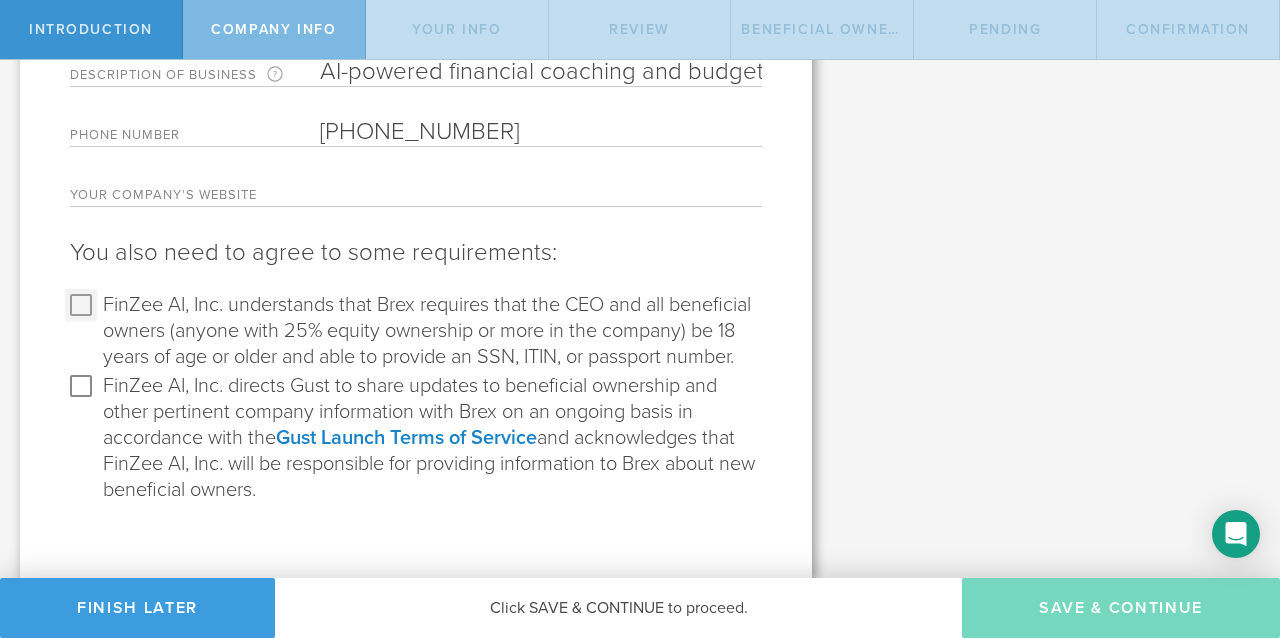 click on "FinZee AI, Inc. understands that Brex requires that the CEO and all beneficial owners (anyone with 25% equity ownership or more in the company) be 18 years of age or older and able to provide an SSN, ITIN, or passport number." at bounding box center [81, 305] 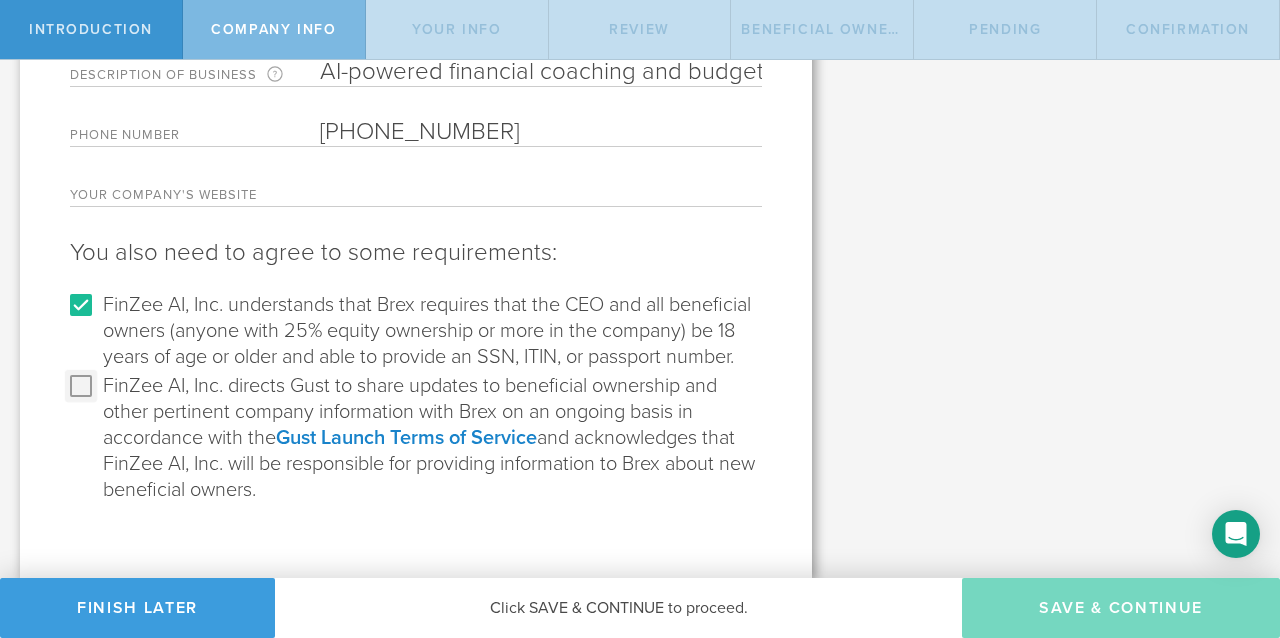 click on "FinZee AI, Inc. directs Gust to share updates to beneficial ownership and other pertinent company information with Brex on an ongoing basis in accordance with the  Gust Launch Terms of Service  and acknowledges that FinZee AI, Inc. will be responsible for providing information to Brex about new beneficial owners." at bounding box center (81, 386) 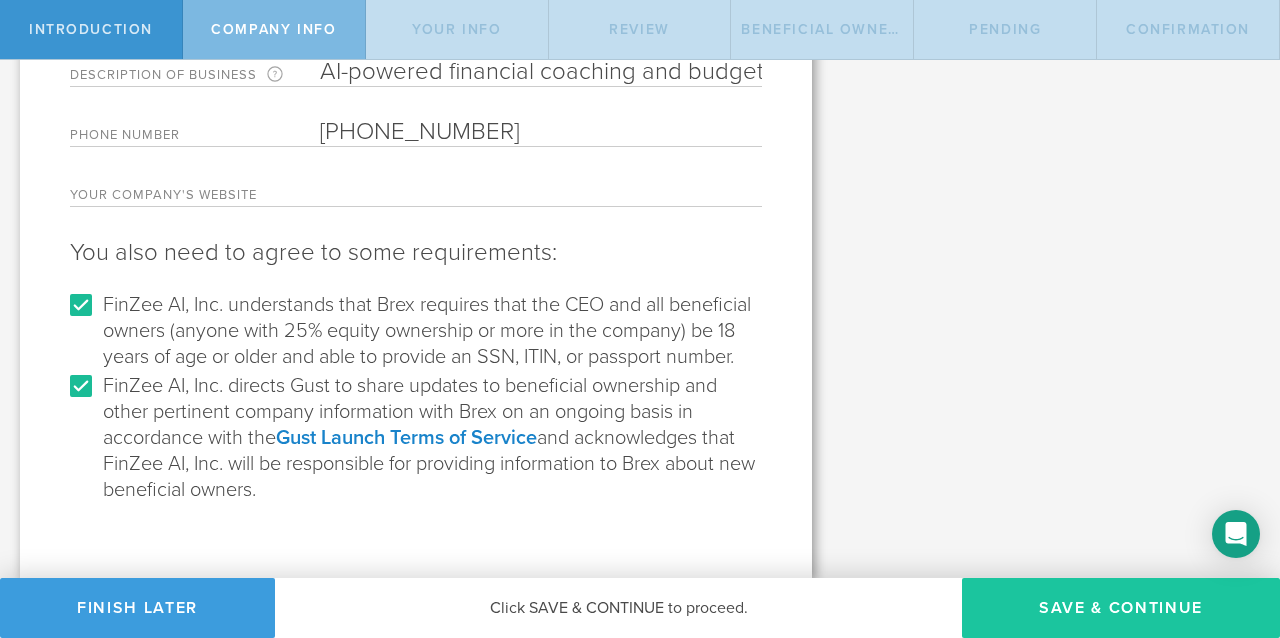 click on "Save & Continue" at bounding box center (1121, 608) 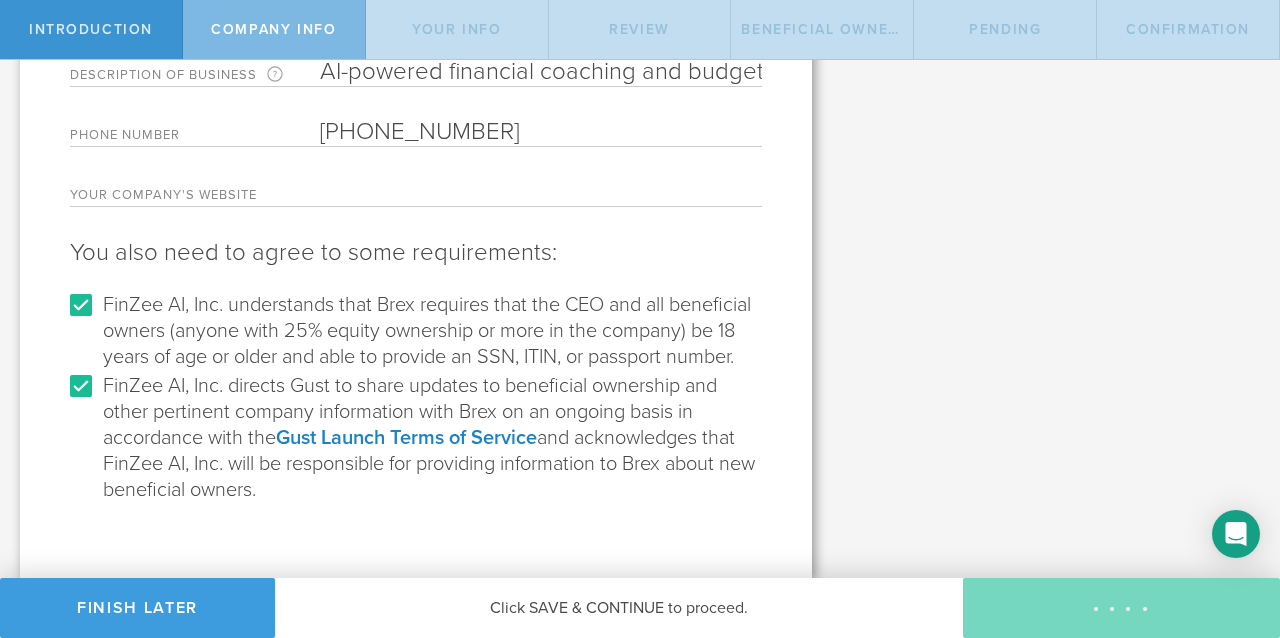 type on "[PERSON_NAME] [PERSON_NAME]" 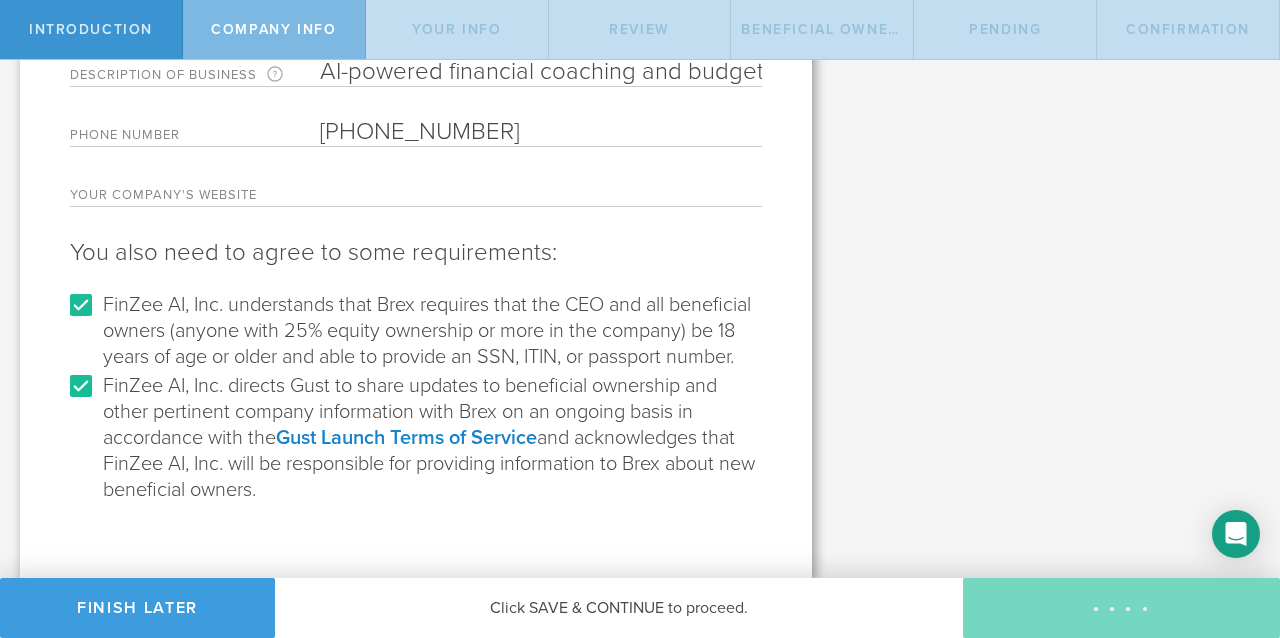 type on "Founder" 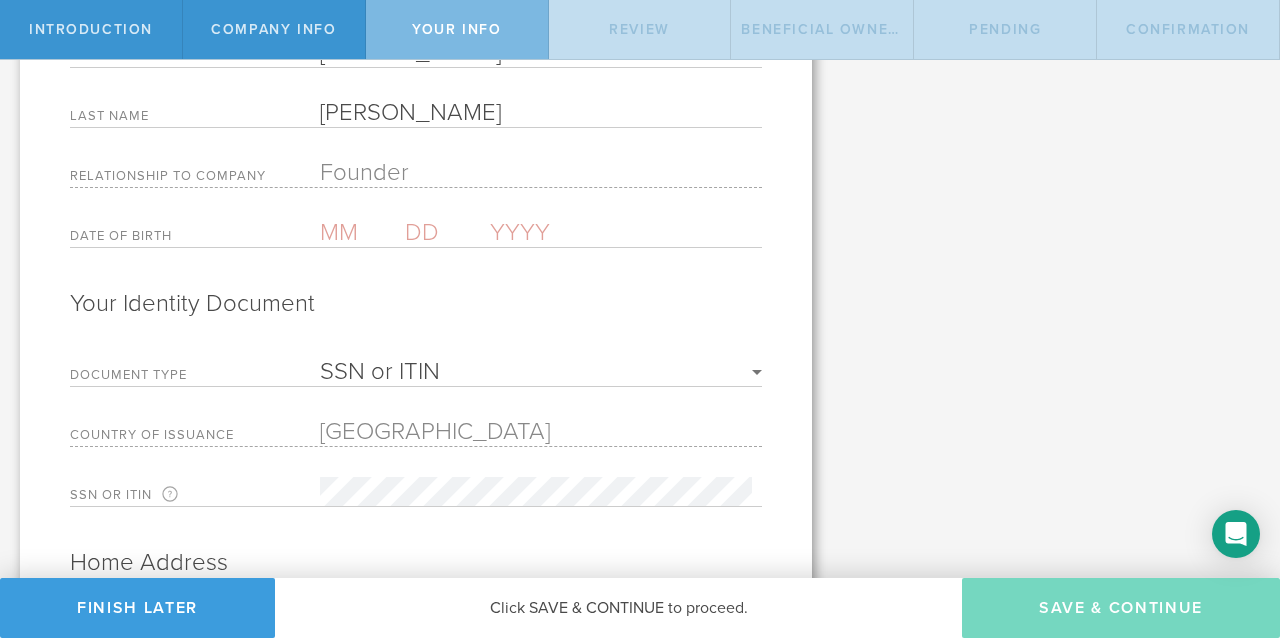 scroll, scrollTop: 0, scrollLeft: 0, axis: both 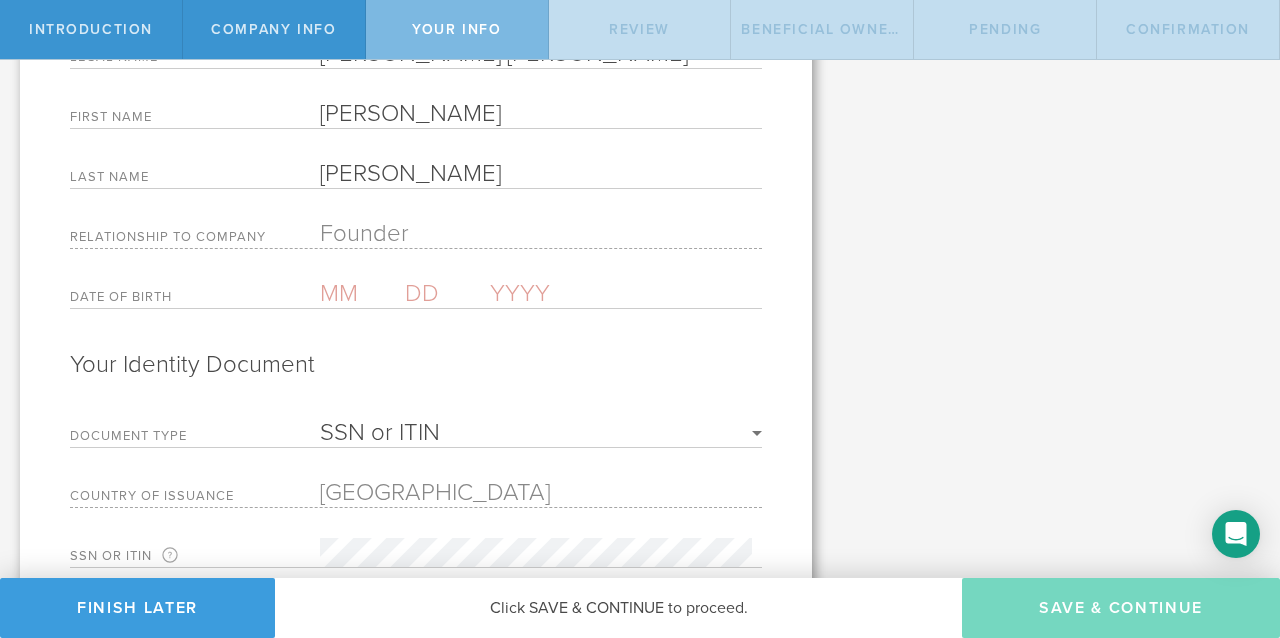 click at bounding box center (362, 293) 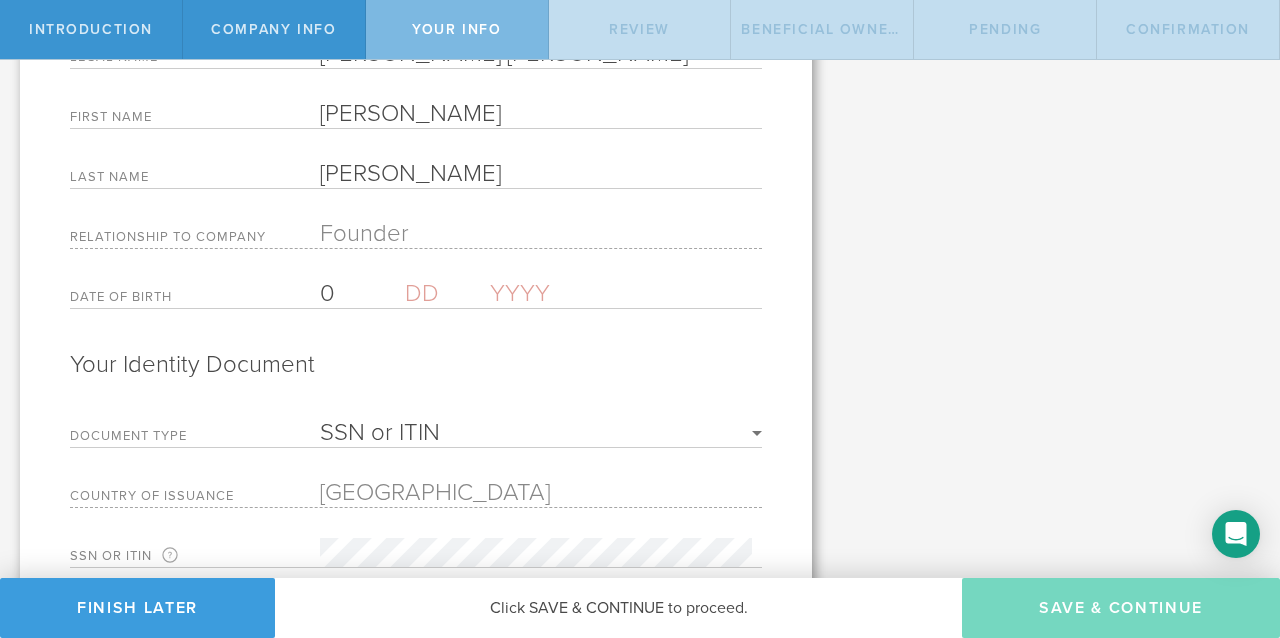 type on "01" 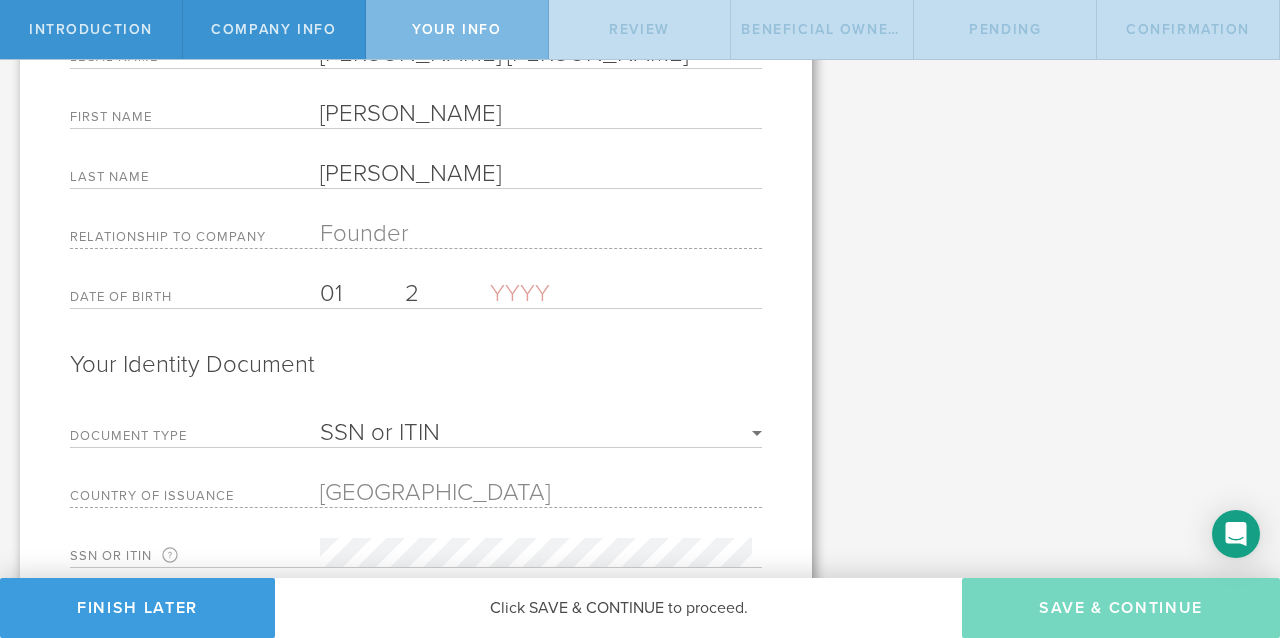 type on "24" 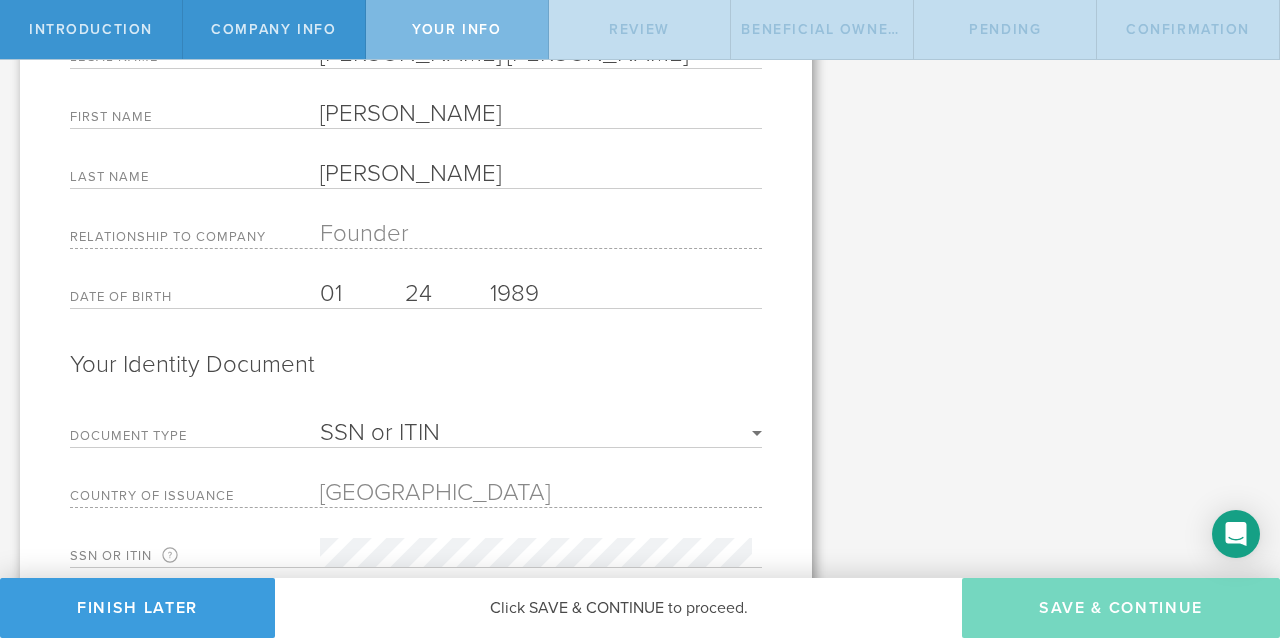 type on "1989" 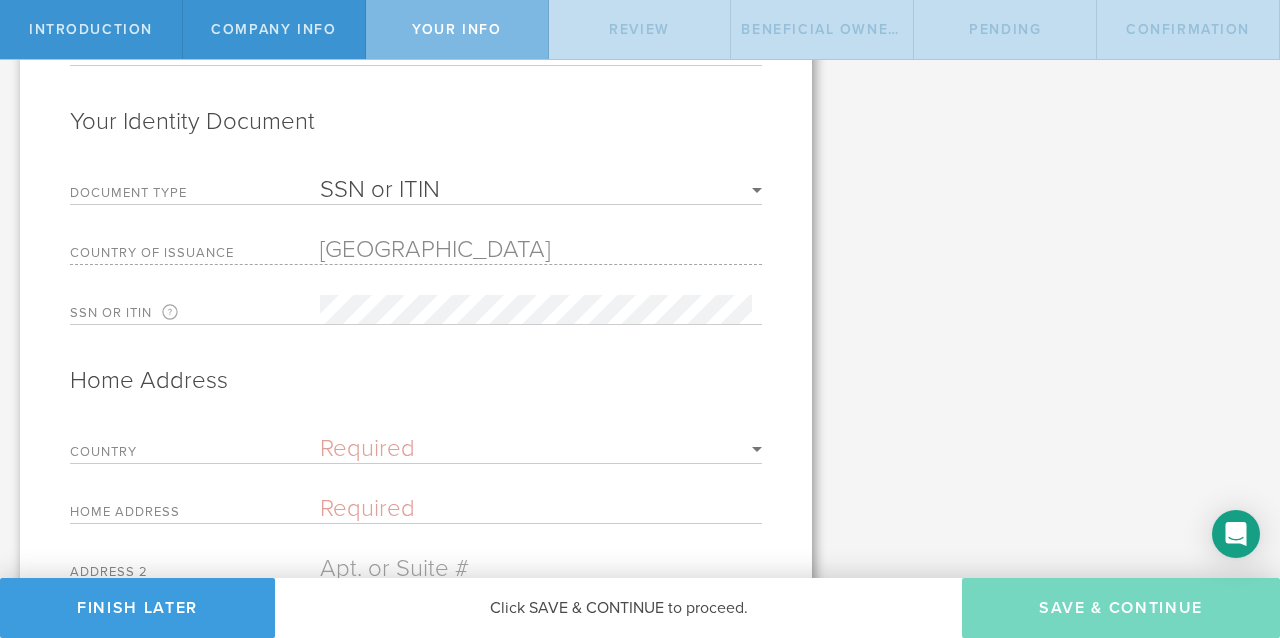 scroll, scrollTop: 592, scrollLeft: 0, axis: vertical 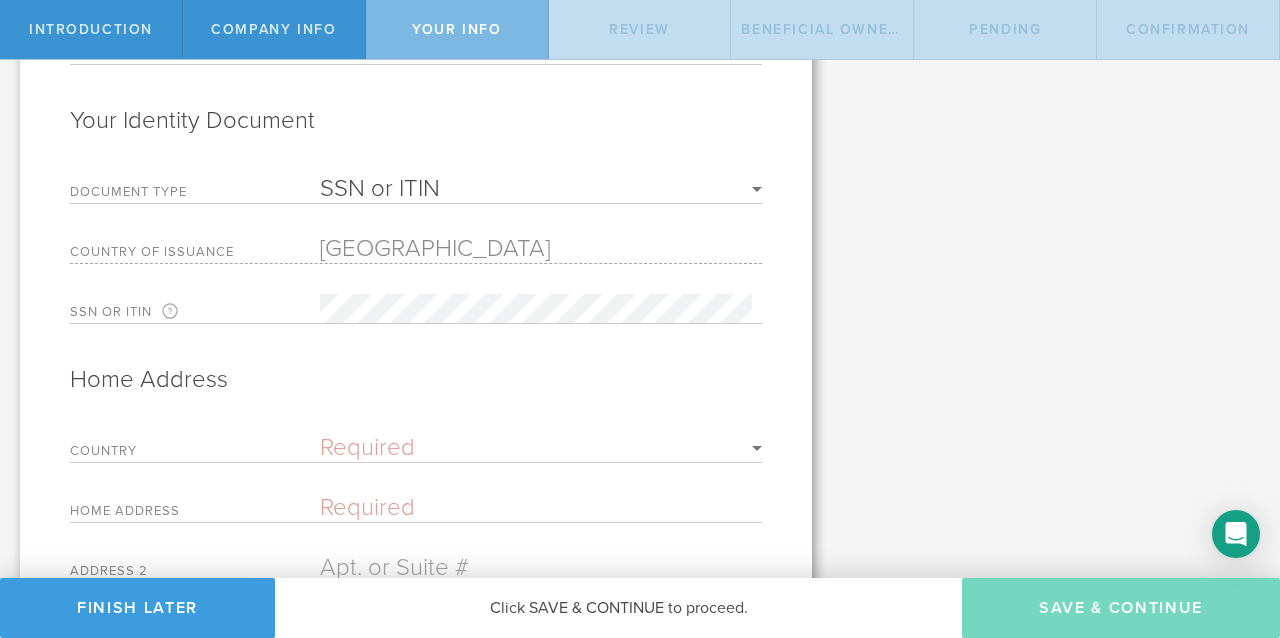 click on "Required United States of America Afghanistan Albania Algeria American Samoa Andorra Angola Anguilla Antarctica Antigua and Barbuda Argentina Armenia Aruba Australia Austria Azerbaijan Bahamas Bahrain Bangladesh Barbados Belarus Belgium Belize Benin Bermuda Bhutan Bolivia (Plurinational State of) Bonaire, Sint Eustatius and Saba Bosnia and Herzegovina Botswana Bouvet Island Brazil British Indian Ocean Territory Brunei Darussalam Bulgaria Burkina Faso Burundi Cabo Verde Cambodia Cameroon Canada Cayman Islands Central African Republic Chad Chile China Christmas Island Cocos (Keeling) Islands Colombia Comoros Congo Congo, Democratic Republic of the Cook Islands Costa Rica Croatia Cuba Curaçao Cyprus Czechia Côte d'Ivoire Denmark Djibouti Dominica Dominican Republic Ecuador Egypt El Salvador Equatorial Guinea Eritrea Estonia Eswatini Ethiopia Falkland Islands (Malvinas) Faroe Islands Fiji Finland France French Guiana French Polynesia French Southern Territories Gabon Gambia Georgia Germany Ghana Gibraltar Guam" at bounding box center (541, 448) 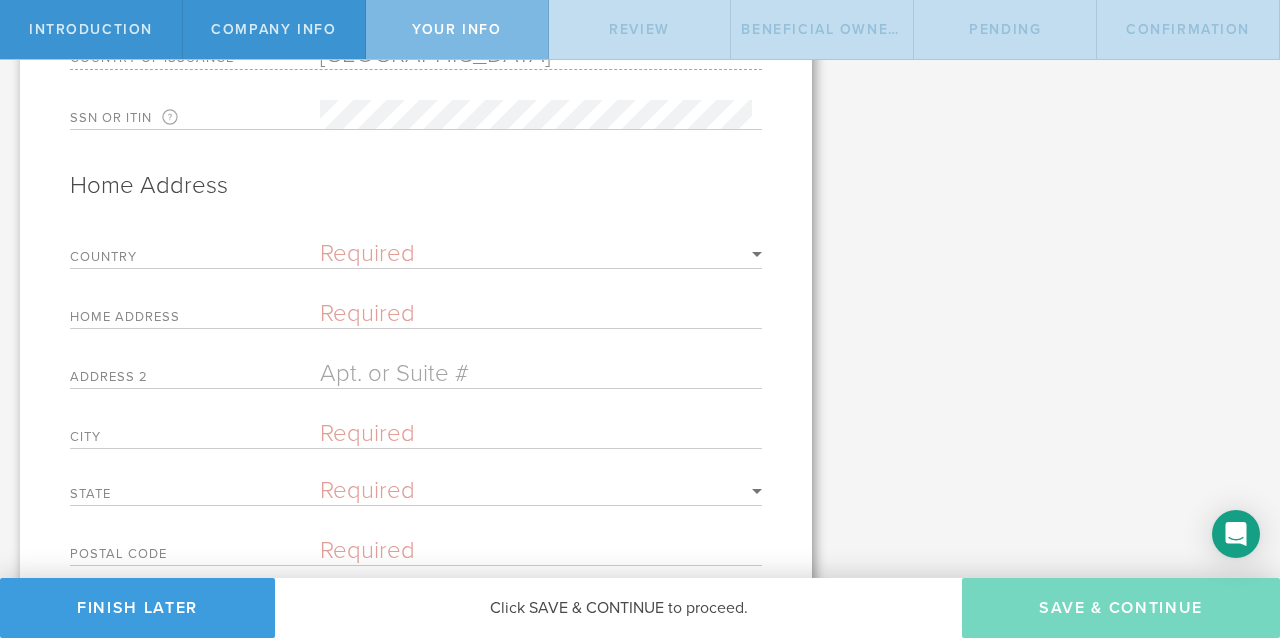 scroll, scrollTop: 790, scrollLeft: 0, axis: vertical 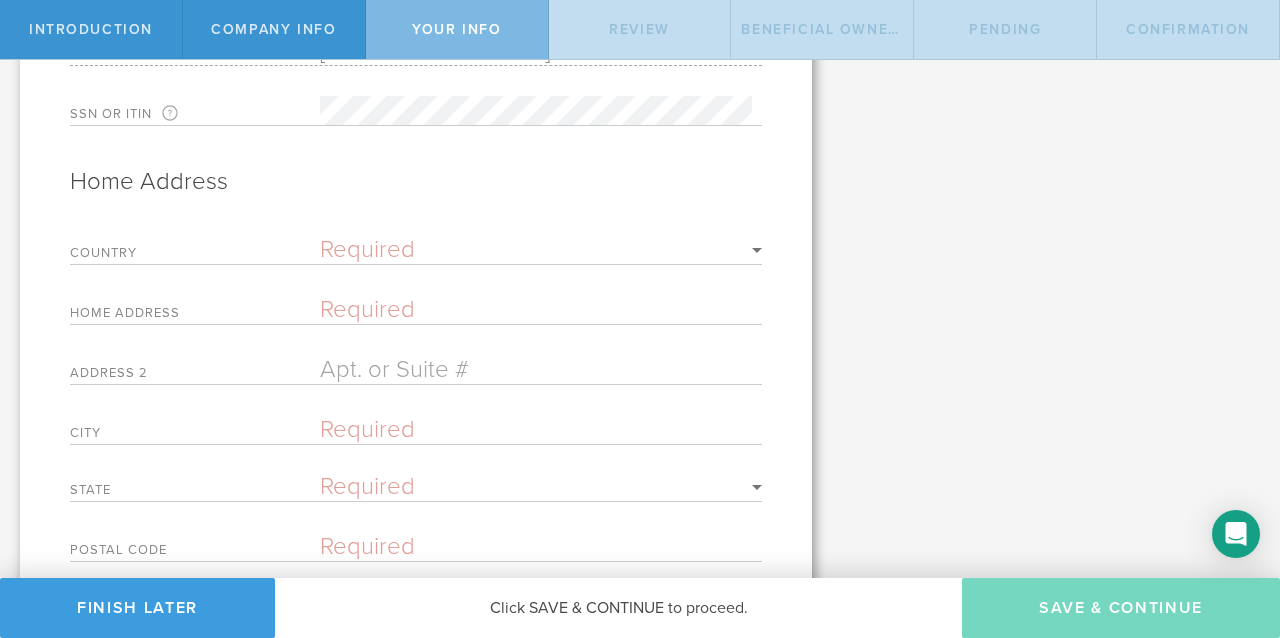 click at bounding box center [541, 309] 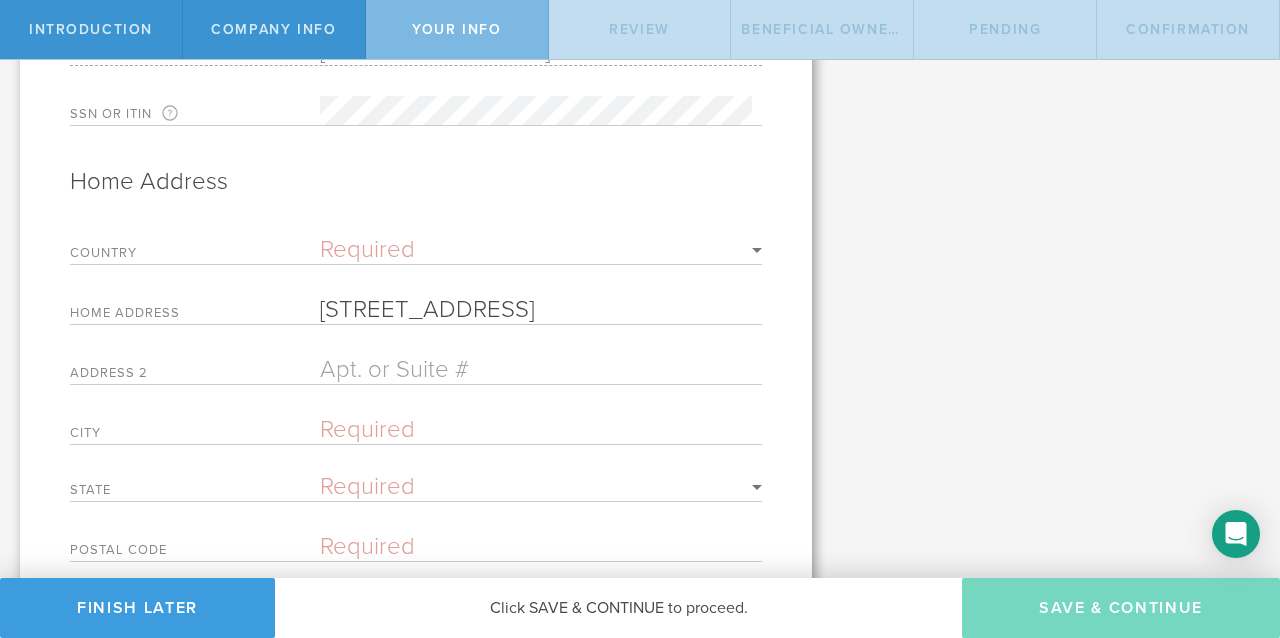 type on "Michelle Soto" 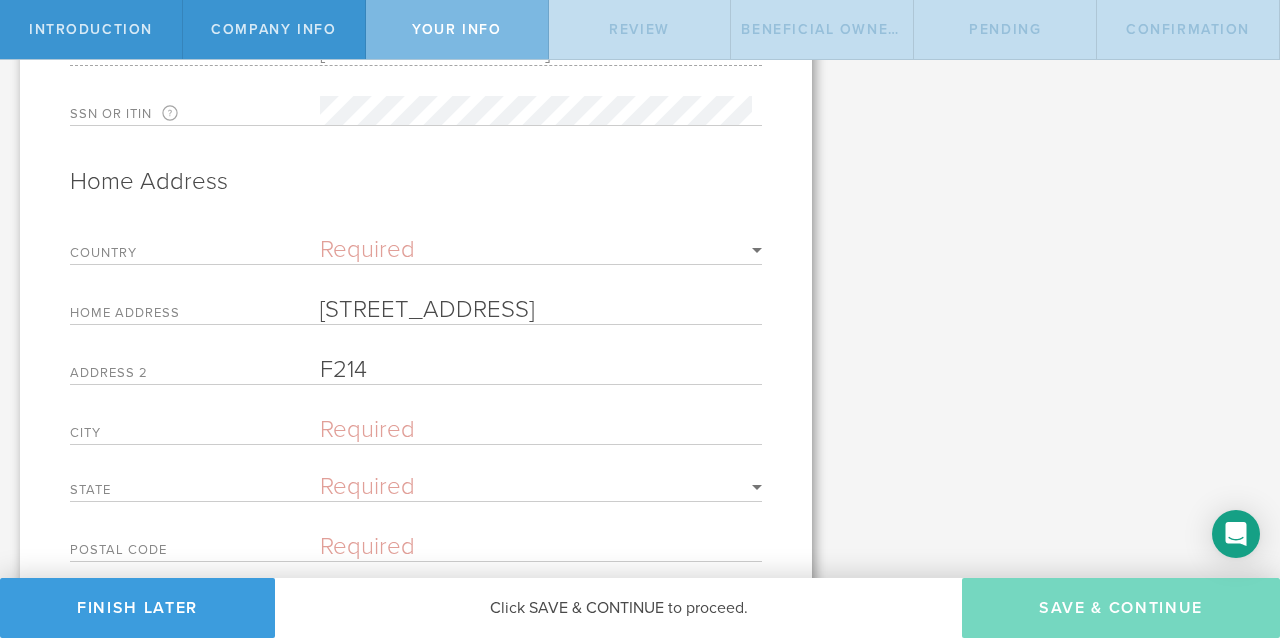 type on "Kapolei" 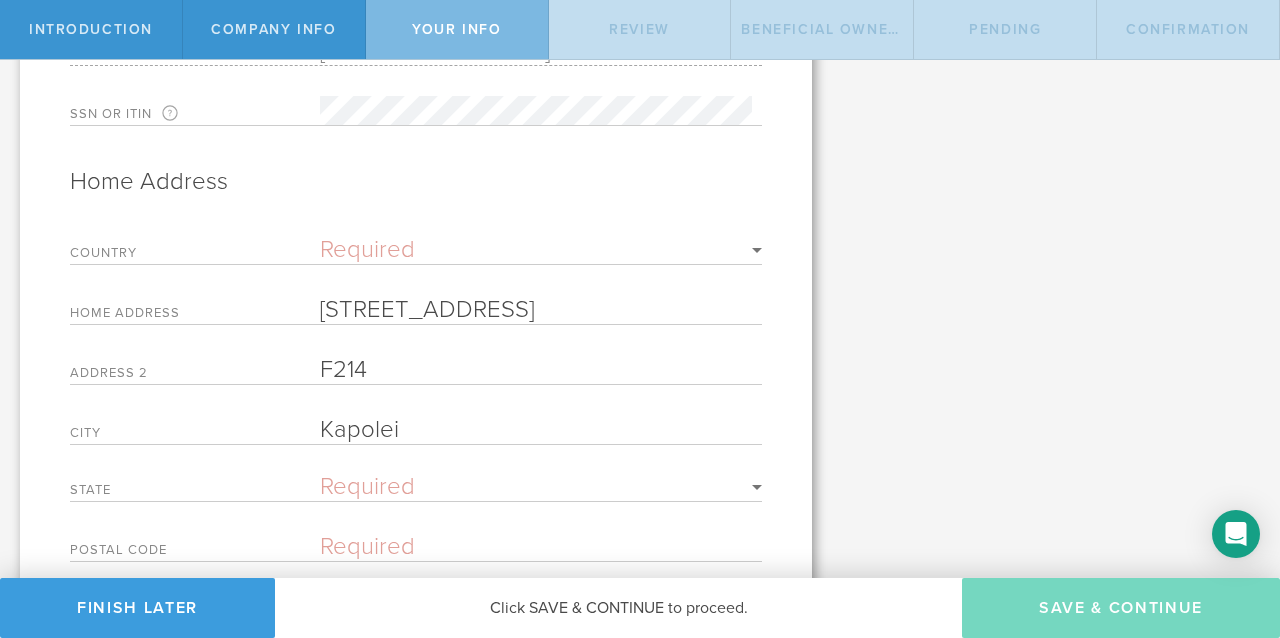 select on "string:HI" 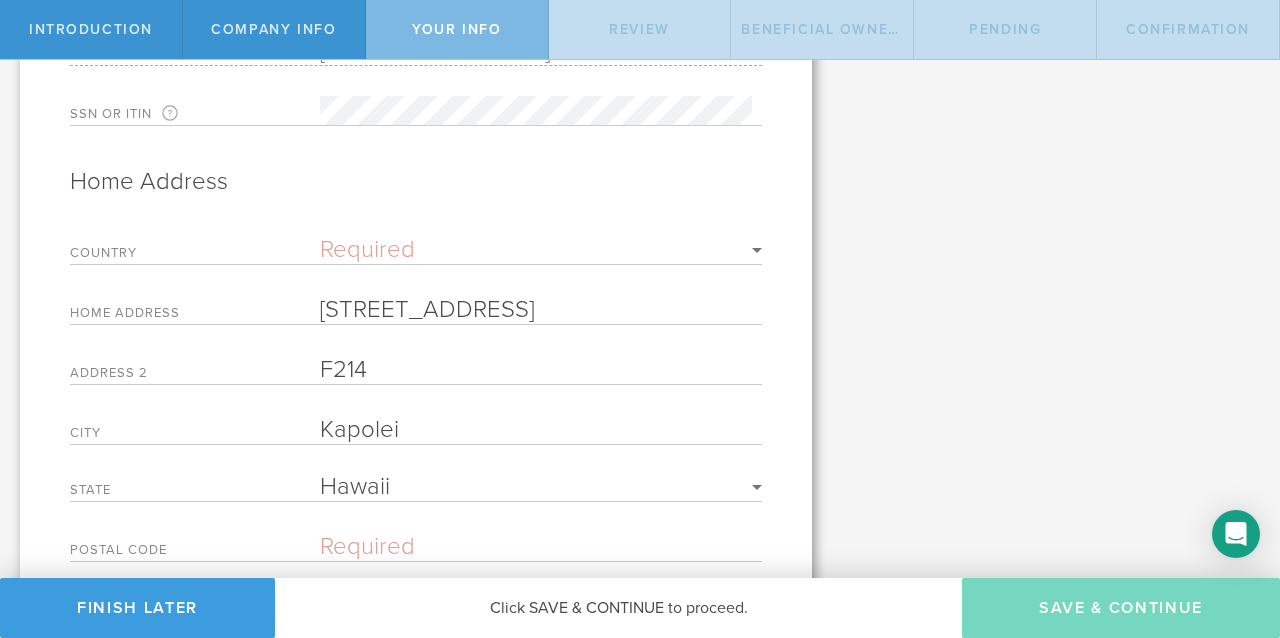 type on "96707" 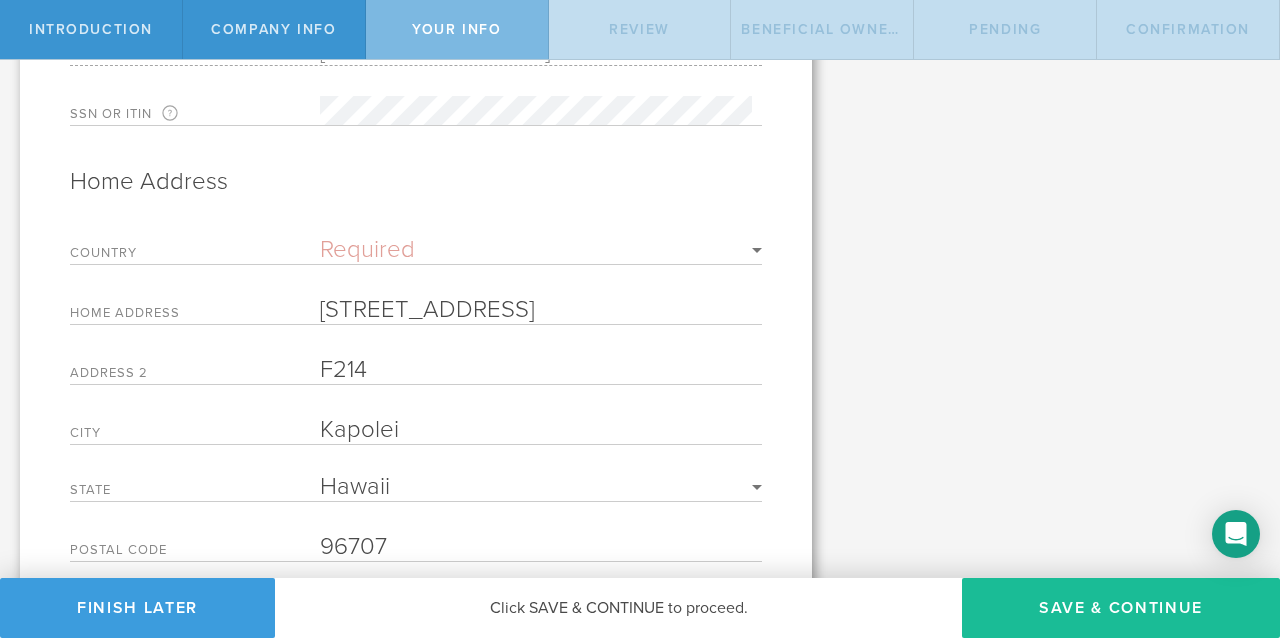 click on "What is a beneficial owner and why do they need to provide personal information? A beneficial owner is a person who owns 25% or more equity in a company.  It is legally required  that all US financial institutions must verify the identity of a
company's beneficial owners. What if beneficial owners change as I grant stock? As you grant stock in your company, beneficial ownership may change.
As changes occur, Gust may share them with Brex and FinZee AI, Inc. will
be responsible for coordinating with Brex to provide additional information
about new beneficial owners. What does it mean to be the primary owner of the account? As the primary owner of the account you will act as the primary administrator
and contact for the account. Once your account is open you will be able to set up
other members of your company with access. Why are my ID number, citizenship country, and date of birth required? It is  legally required Brex Legal Disclosures, Terms, and Policies Brex Legal Disclosures, Terms, and Policies" at bounding box center (1056, -32) 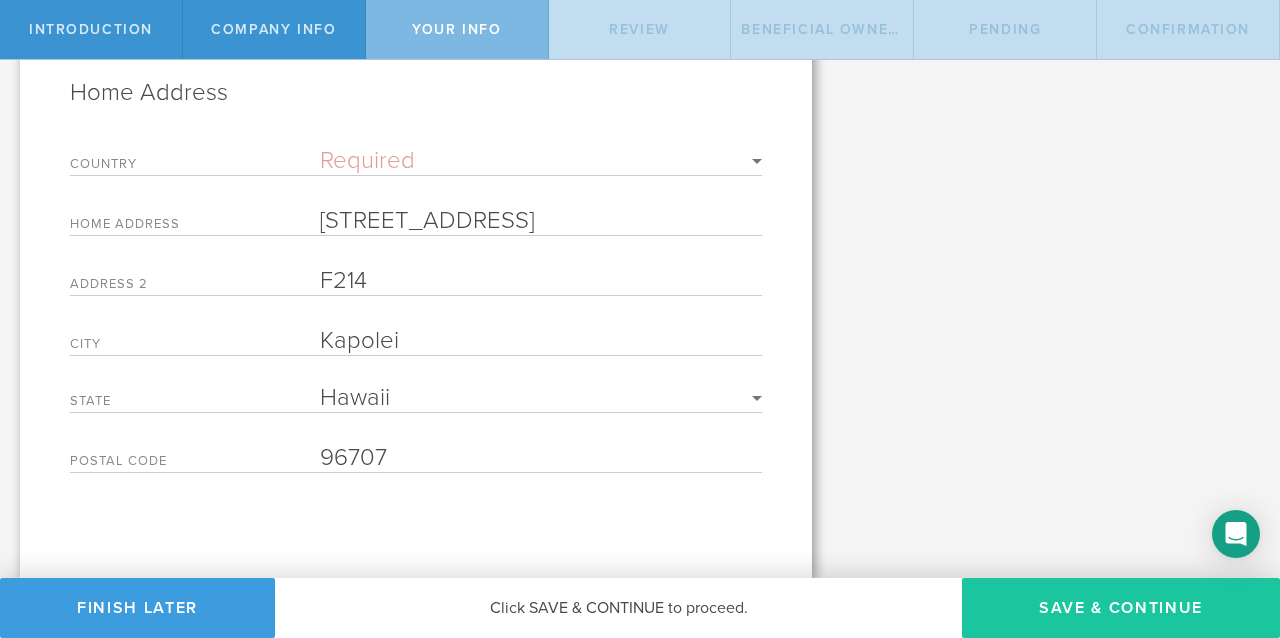click on "Save & Continue" at bounding box center (1121, 608) 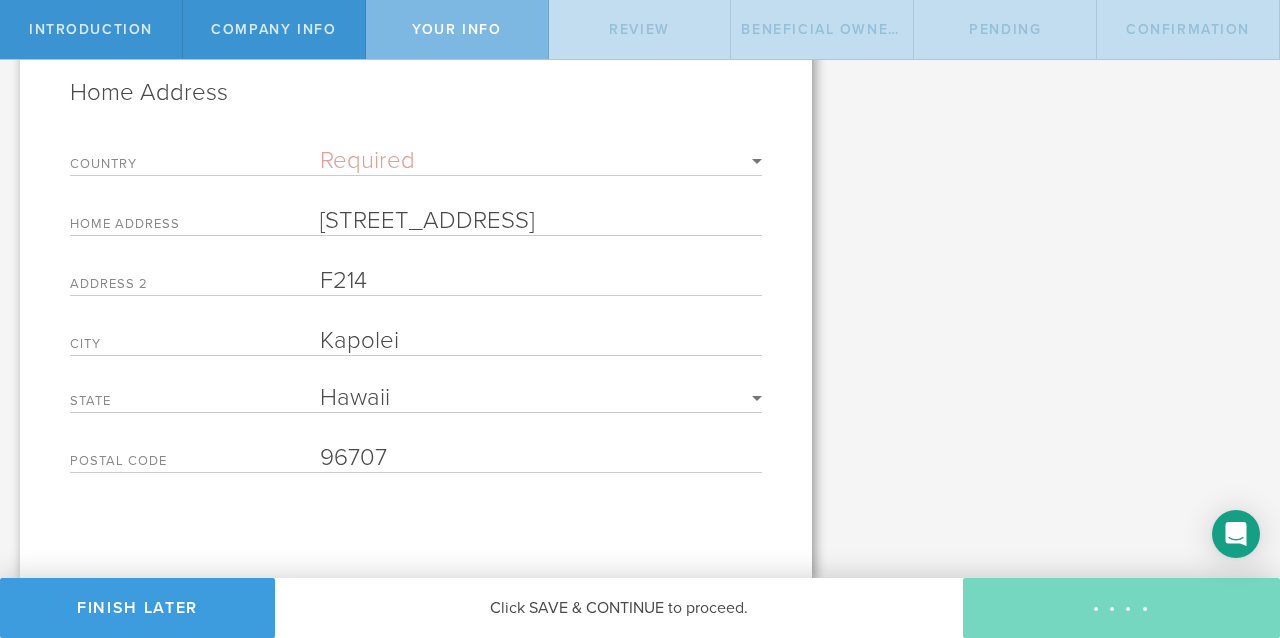 scroll, scrollTop: 0, scrollLeft: 0, axis: both 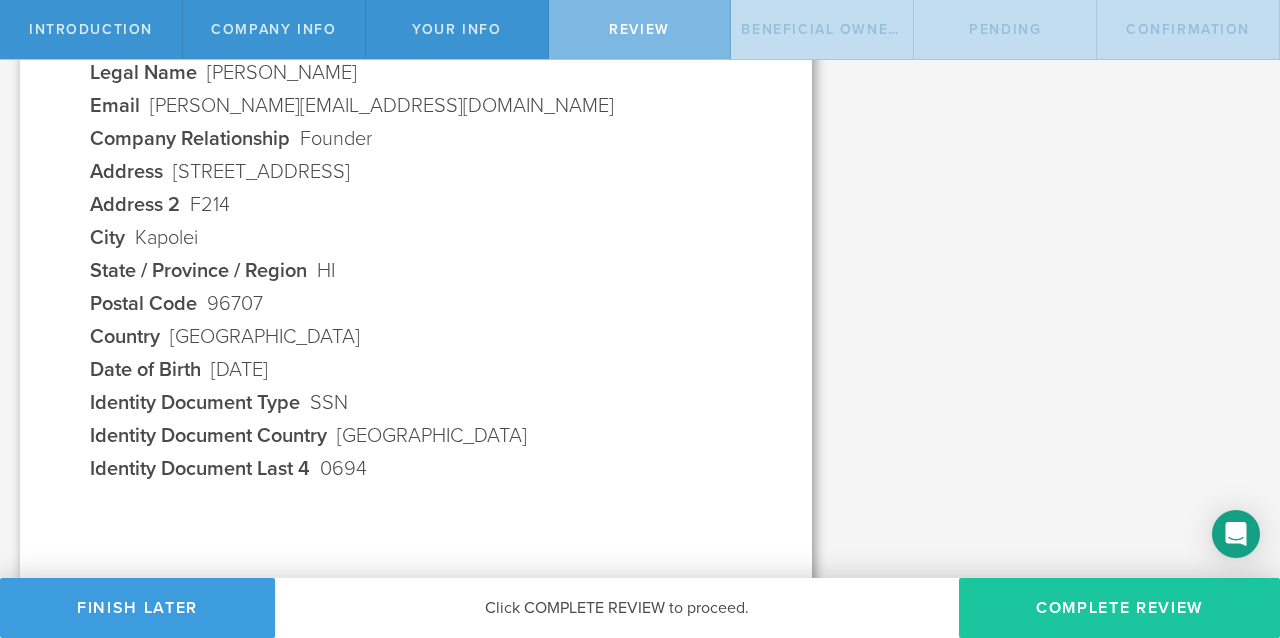 click on "Complete Review" at bounding box center (1119, 608) 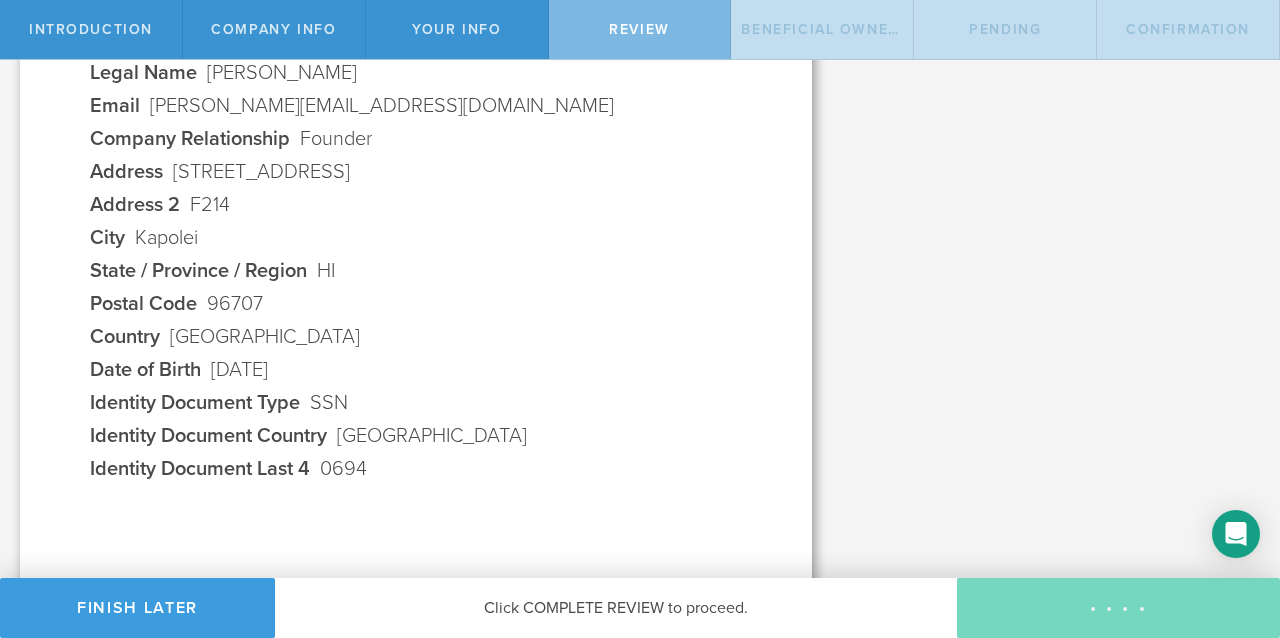 scroll, scrollTop: 0, scrollLeft: 0, axis: both 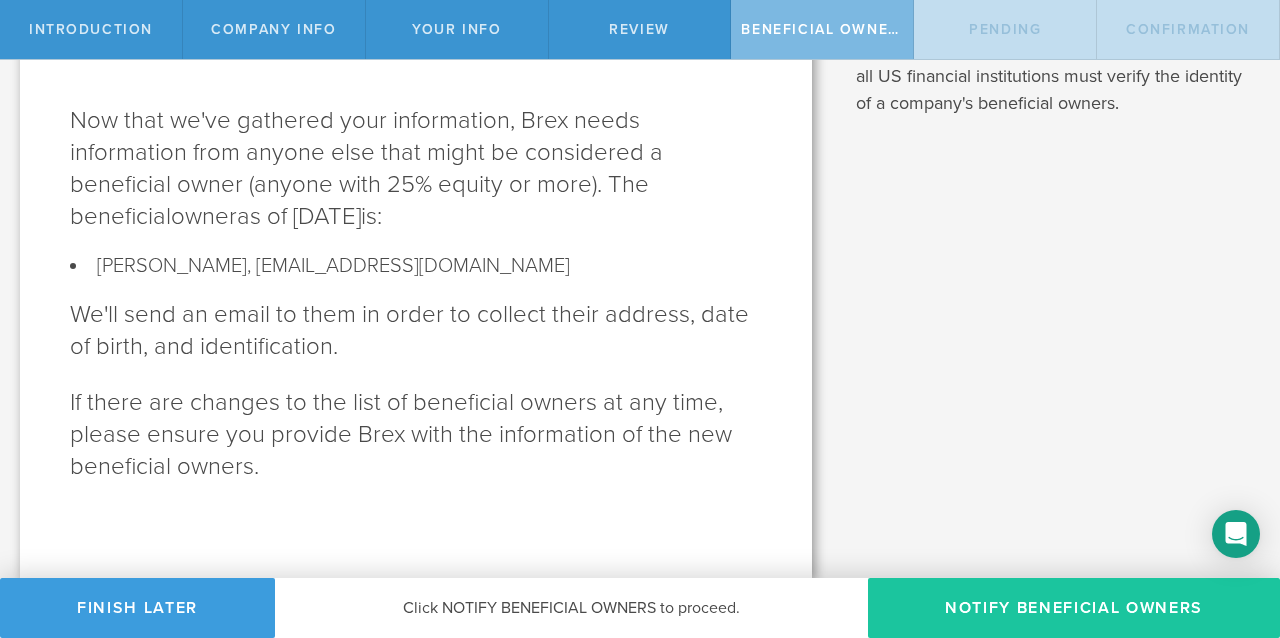 click on "Notify Beneficial Owners" at bounding box center [1074, 608] 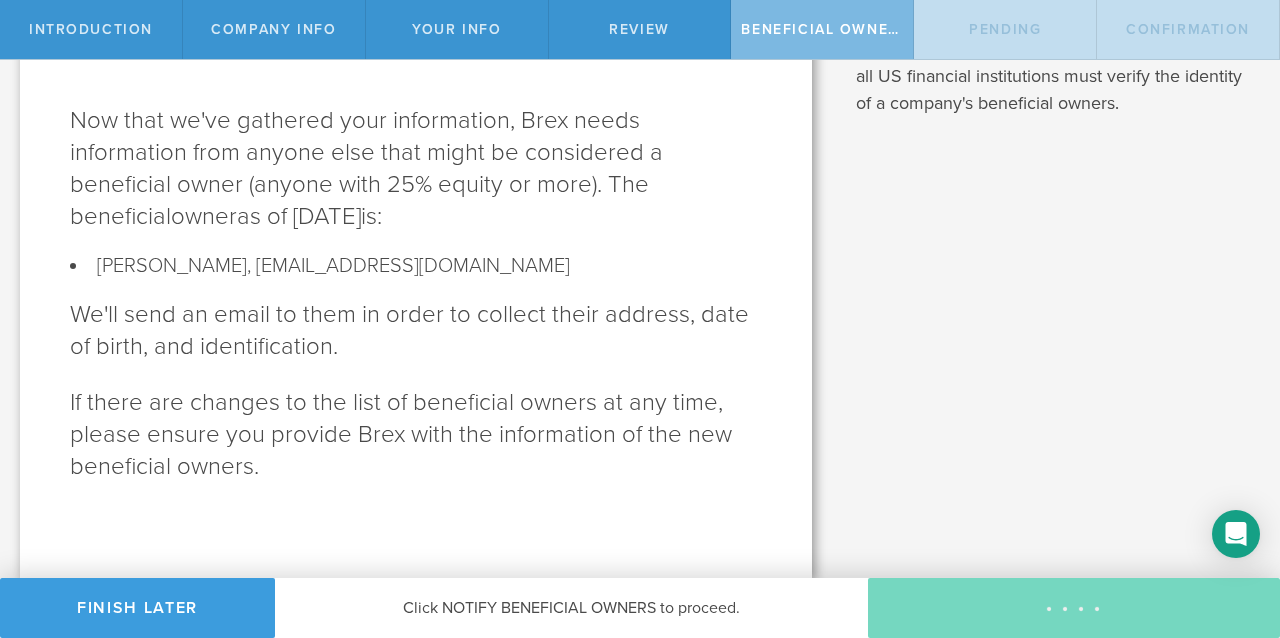 scroll, scrollTop: 0, scrollLeft: 0, axis: both 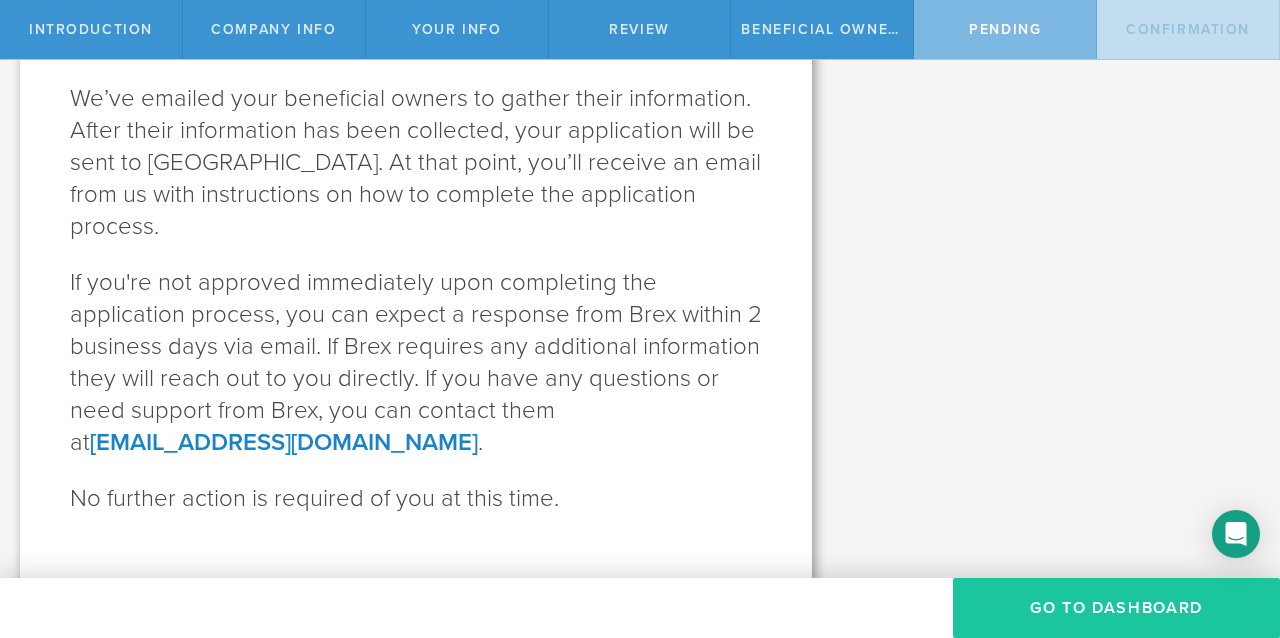 click on "GO TO DASHBOARD" at bounding box center (1116, 608) 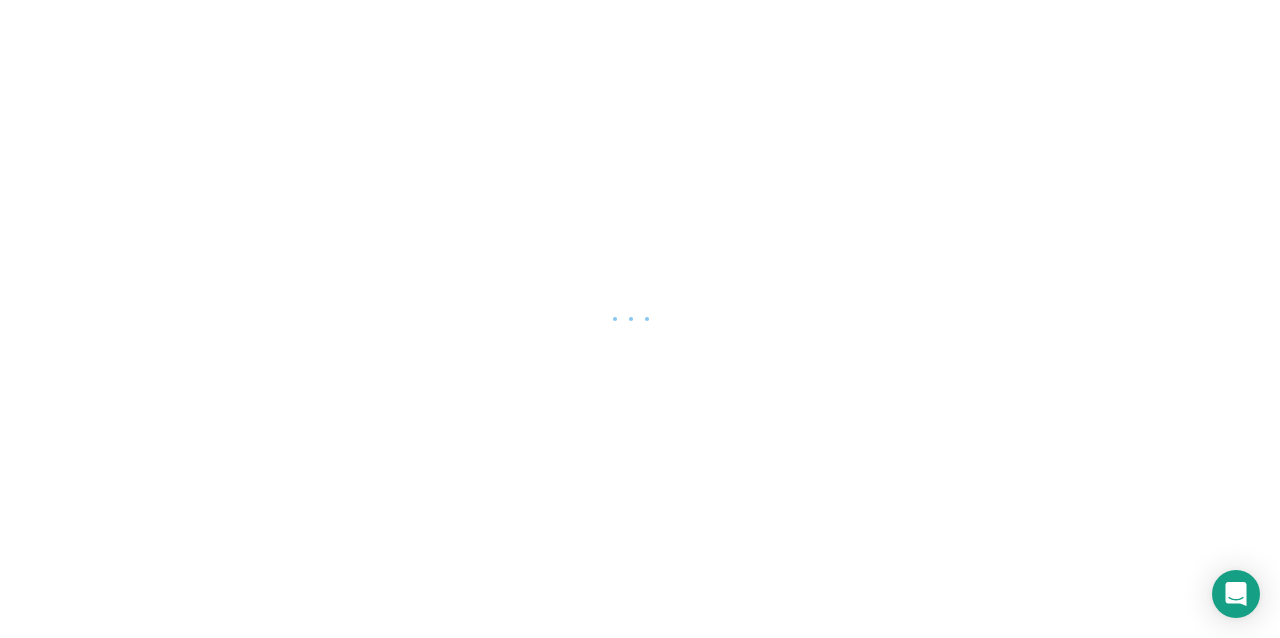 scroll, scrollTop: 0, scrollLeft: 0, axis: both 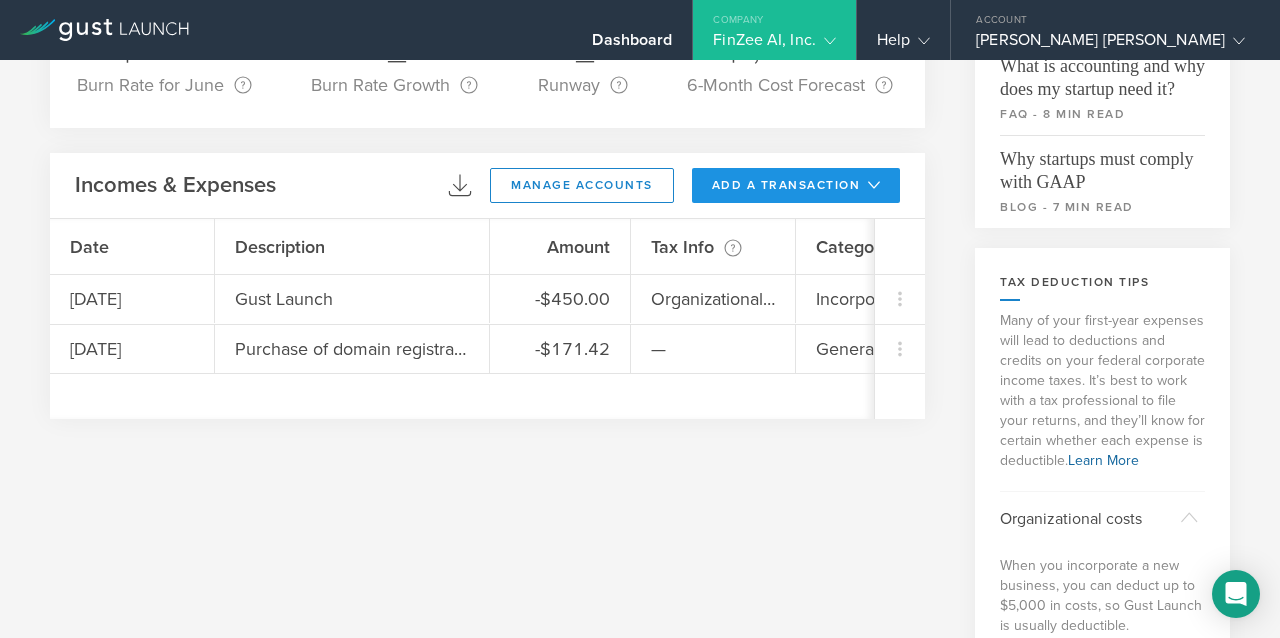 click at bounding box center [870, 185] 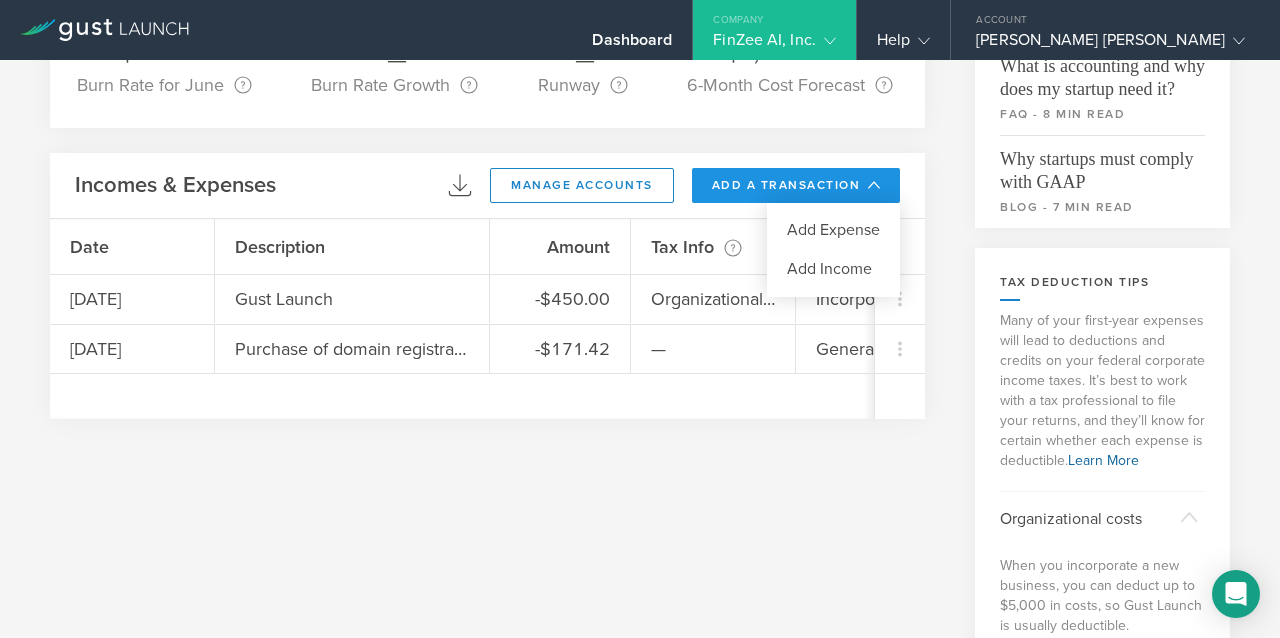 click at bounding box center (640, 319) 